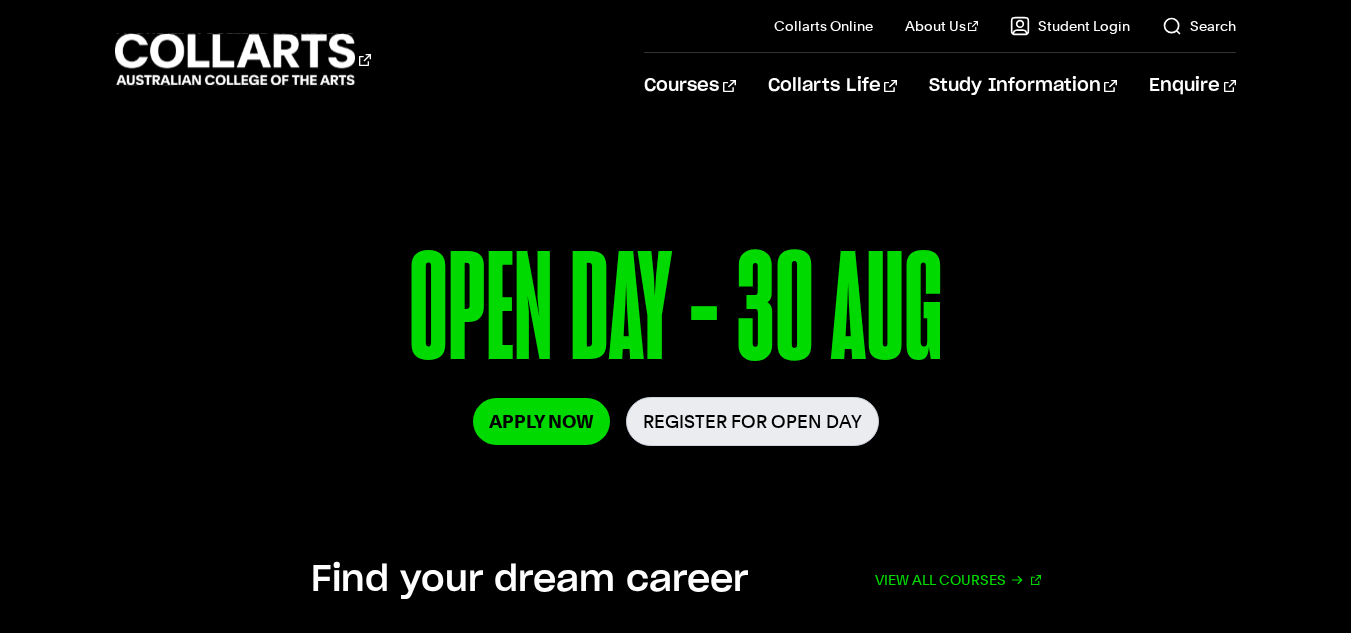 scroll, scrollTop: 0, scrollLeft: 0, axis: both 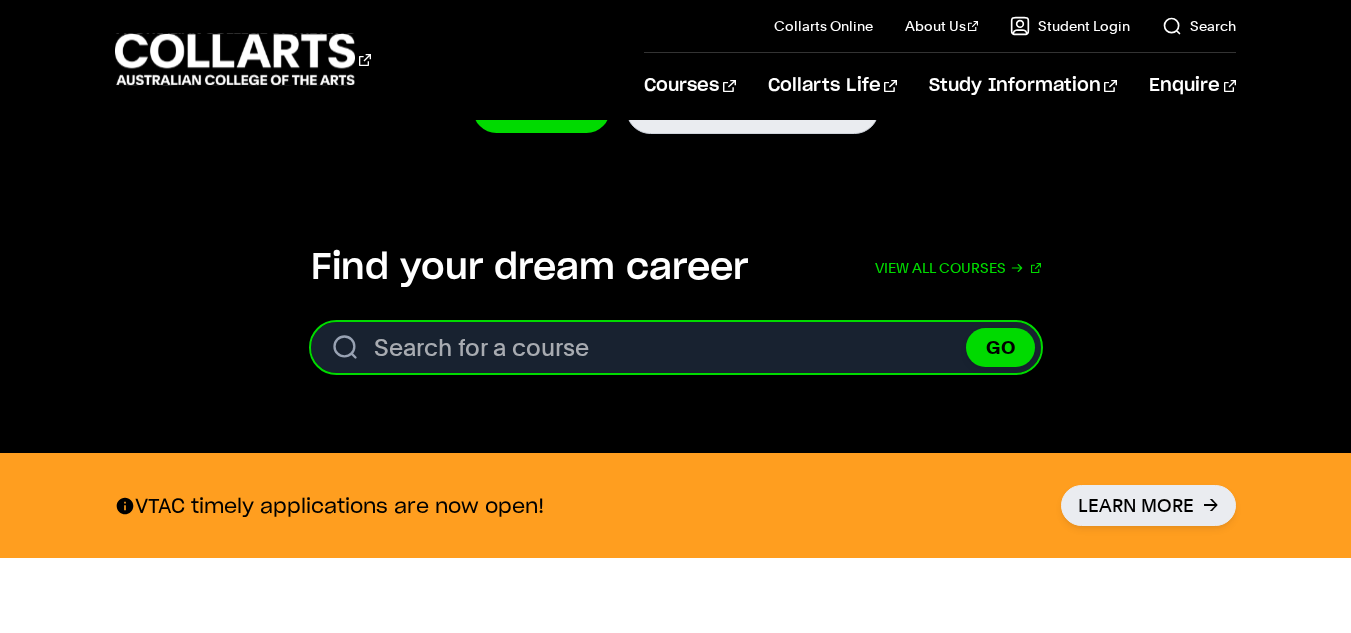 click on "Search for a course" at bounding box center [676, 347] 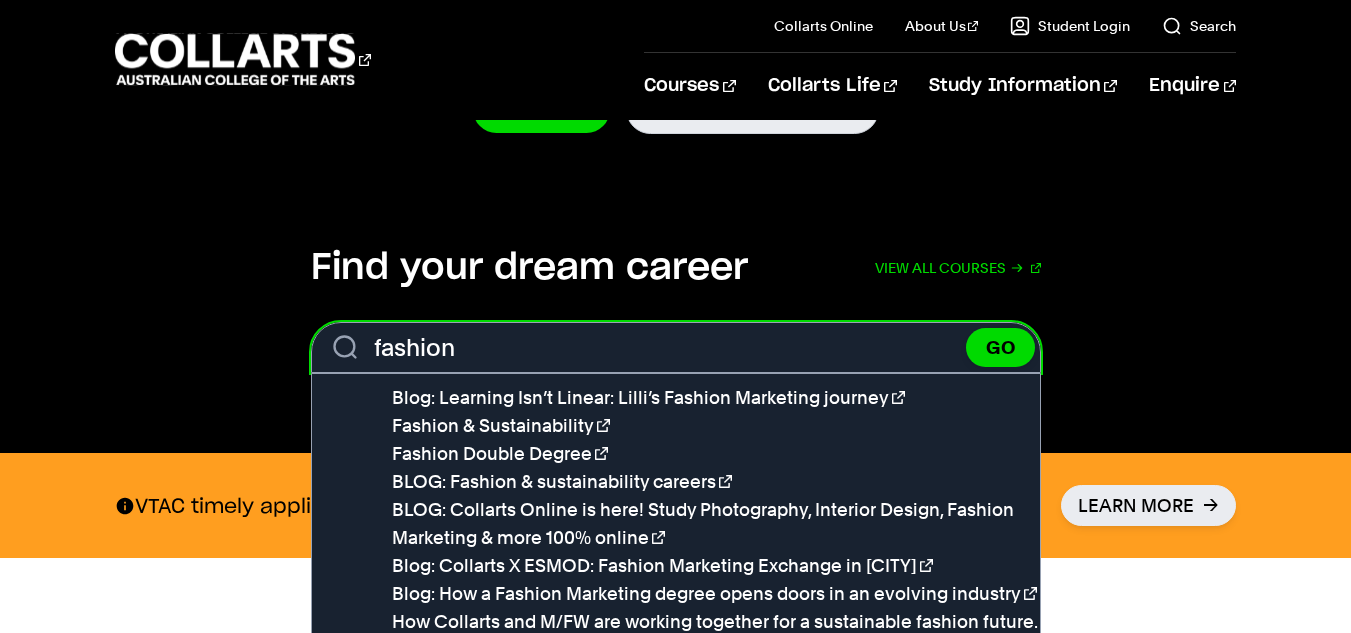 type on "fashion" 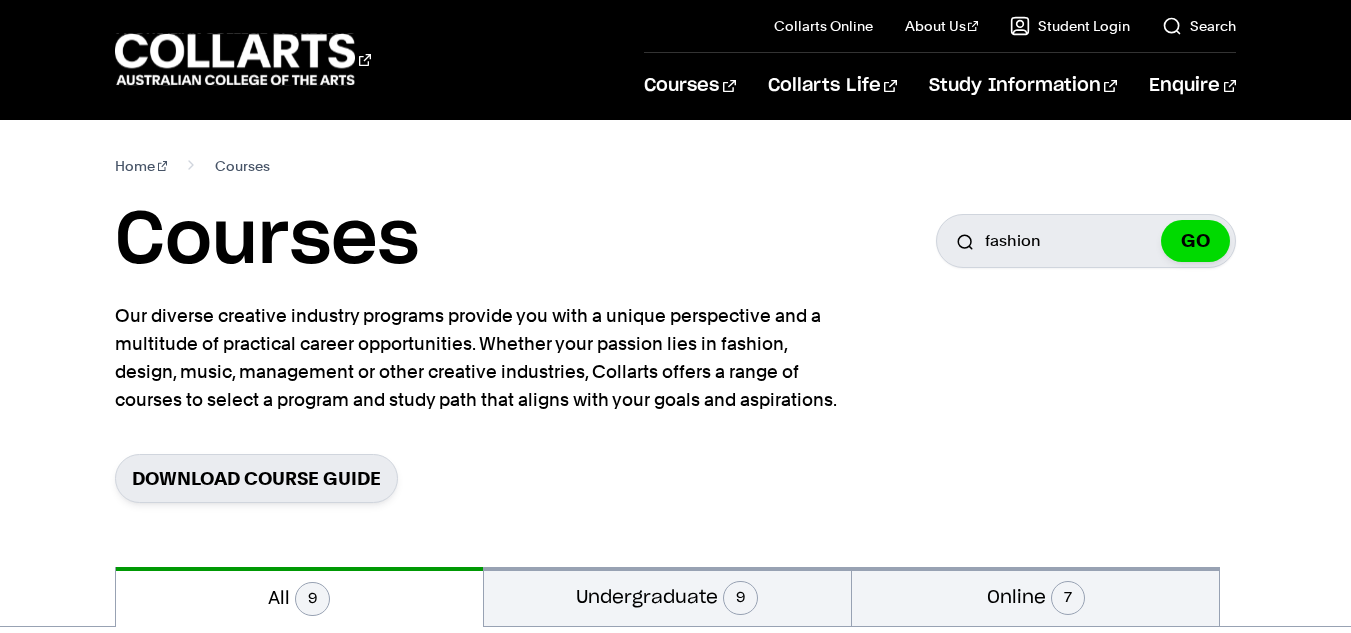 scroll, scrollTop: 0, scrollLeft: 0, axis: both 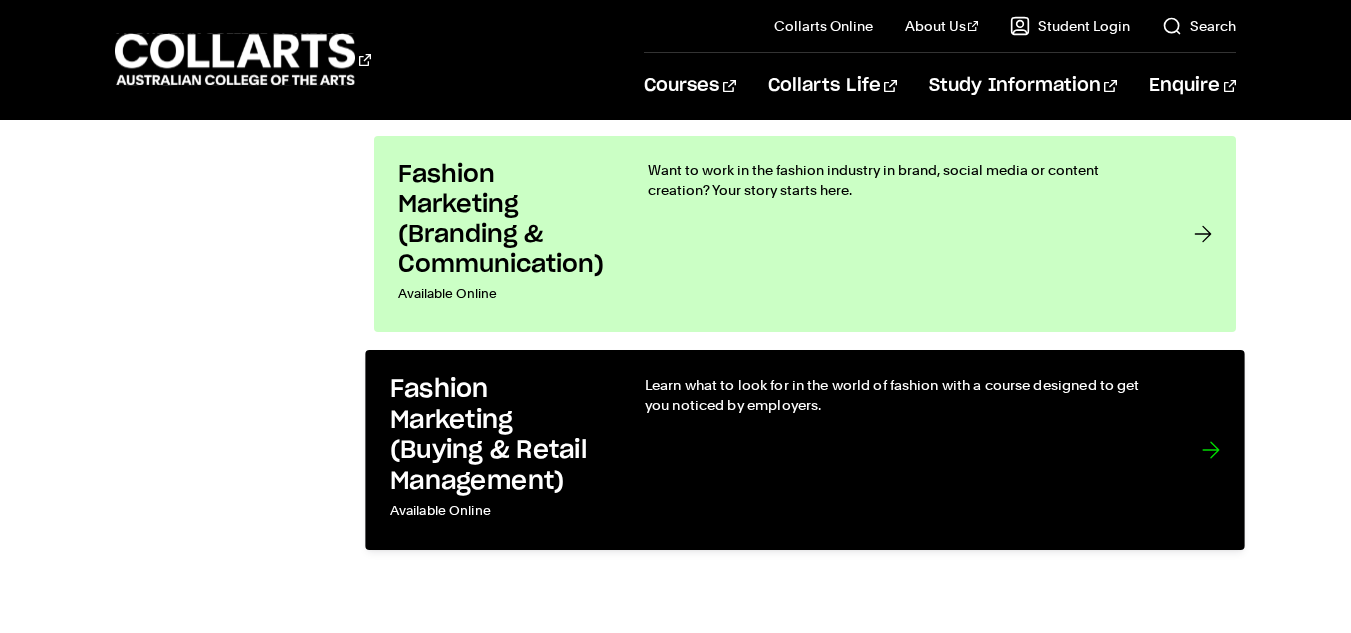 click on "Learn what to look for in the world of fashion with a course designed to get you noticed by employers." at bounding box center [903, 450] 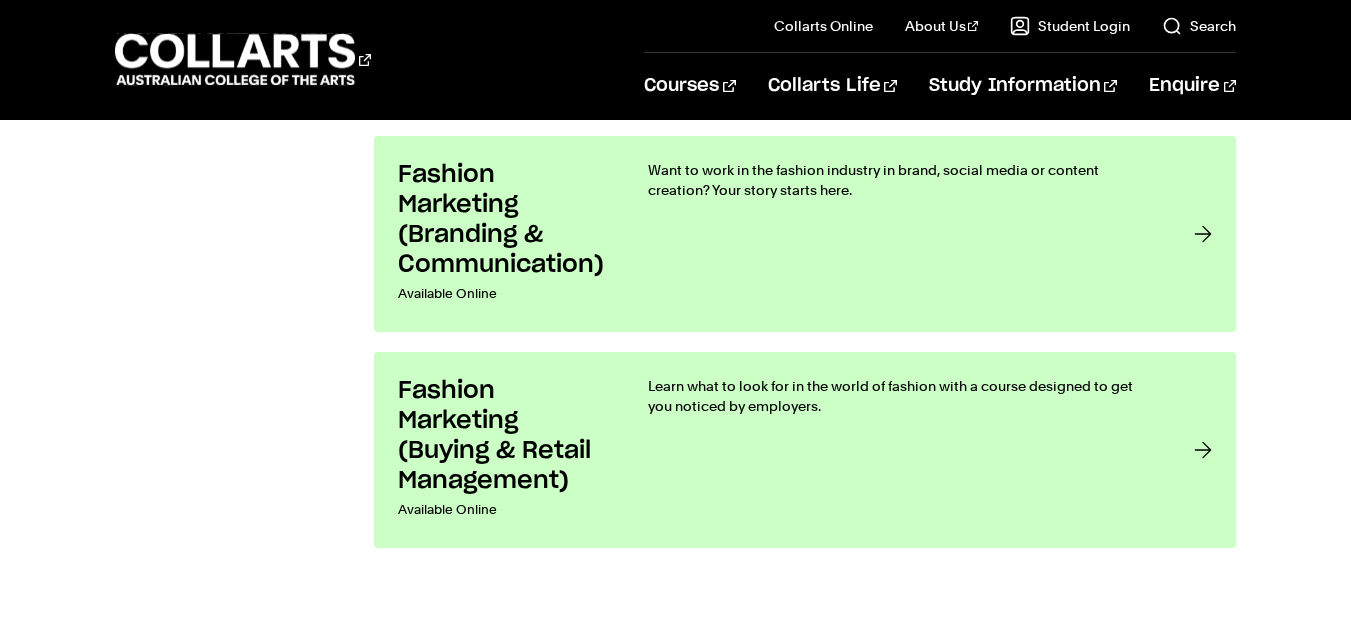 scroll, scrollTop: 1426, scrollLeft: 0, axis: vertical 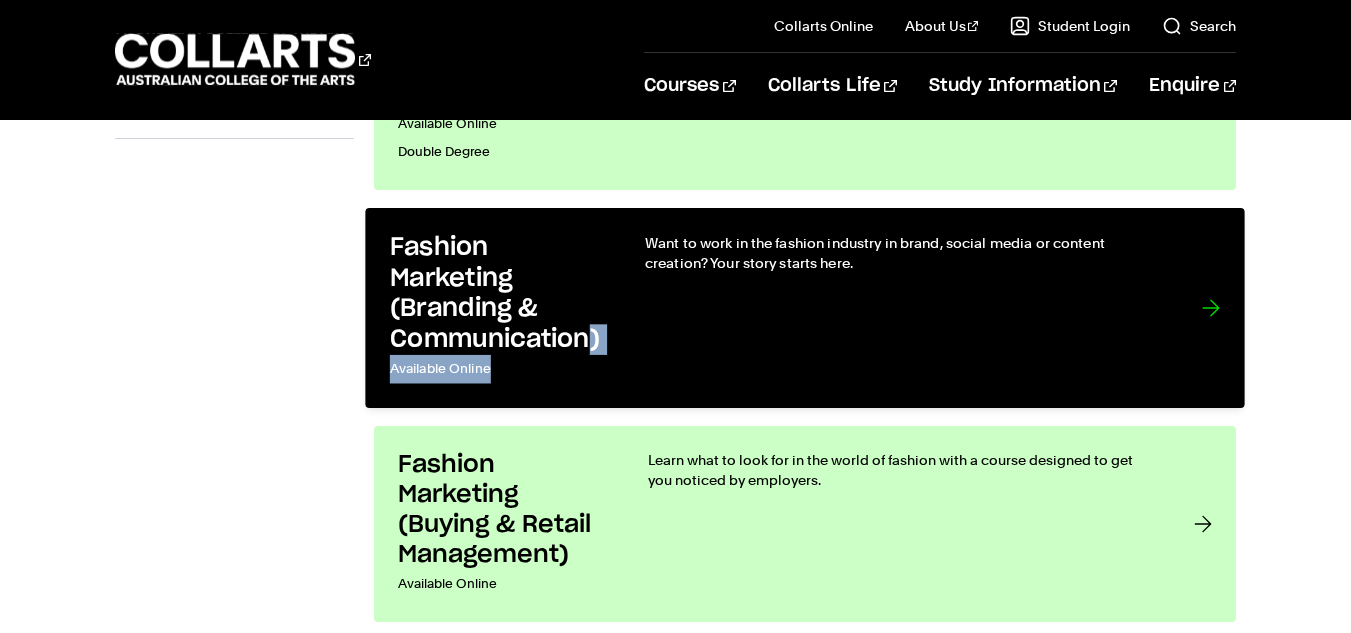 drag, startPoint x: 507, startPoint y: 412, endPoint x: 592, endPoint y: 351, distance: 104.62313 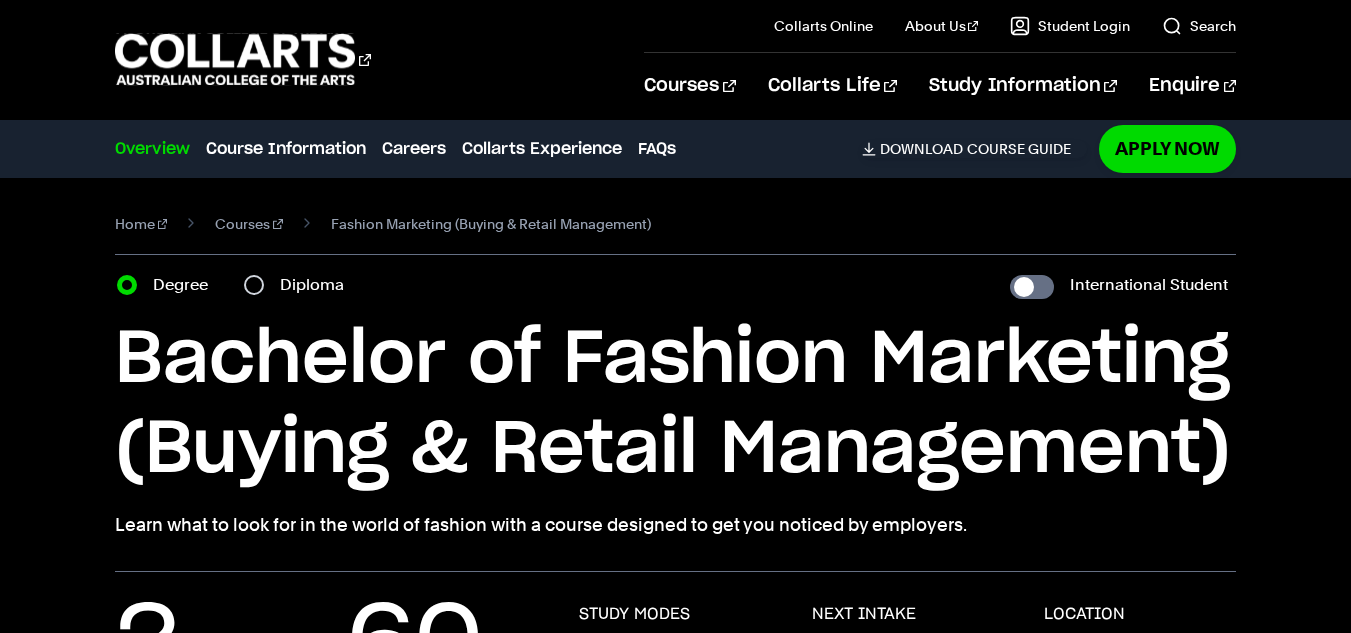 scroll, scrollTop: 143, scrollLeft: 0, axis: vertical 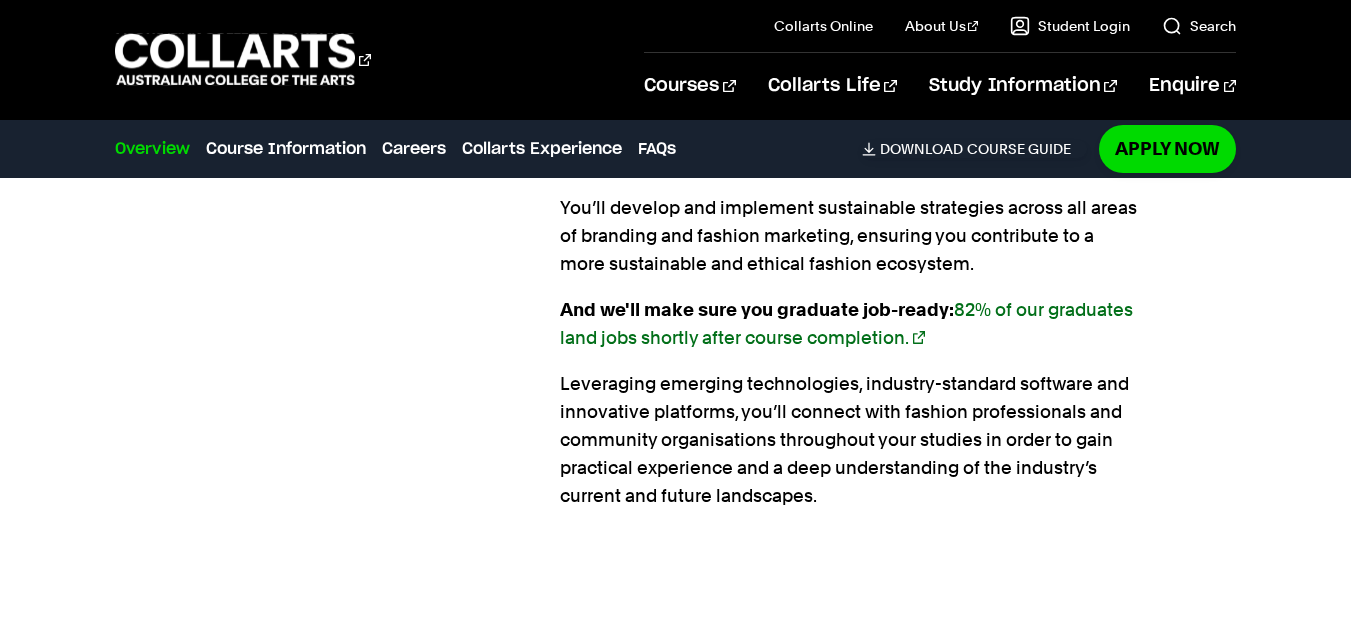 click on "Branding & Communication
It's time.
Apply Now
Download Guide
Looking to launch your career as a Brand Manager, Fashion Marketer, Digital Marketing Specialist, Media & Communications Manager, Social Media Manager, Content Creator or Influencer Marketing Manager?
Voted as Australia's #1 provider of creative arts courses for Teaching Quality and Engagement,  Collarts will get you there.
Focussing on four key areas in the fashion space – Fashion Communications, Consumers, Entrepreneurship and Industry Awareness – this course will hone your skills in social media, fashion styling, image-making, digital brand communications and marketing." at bounding box center (675, 149) 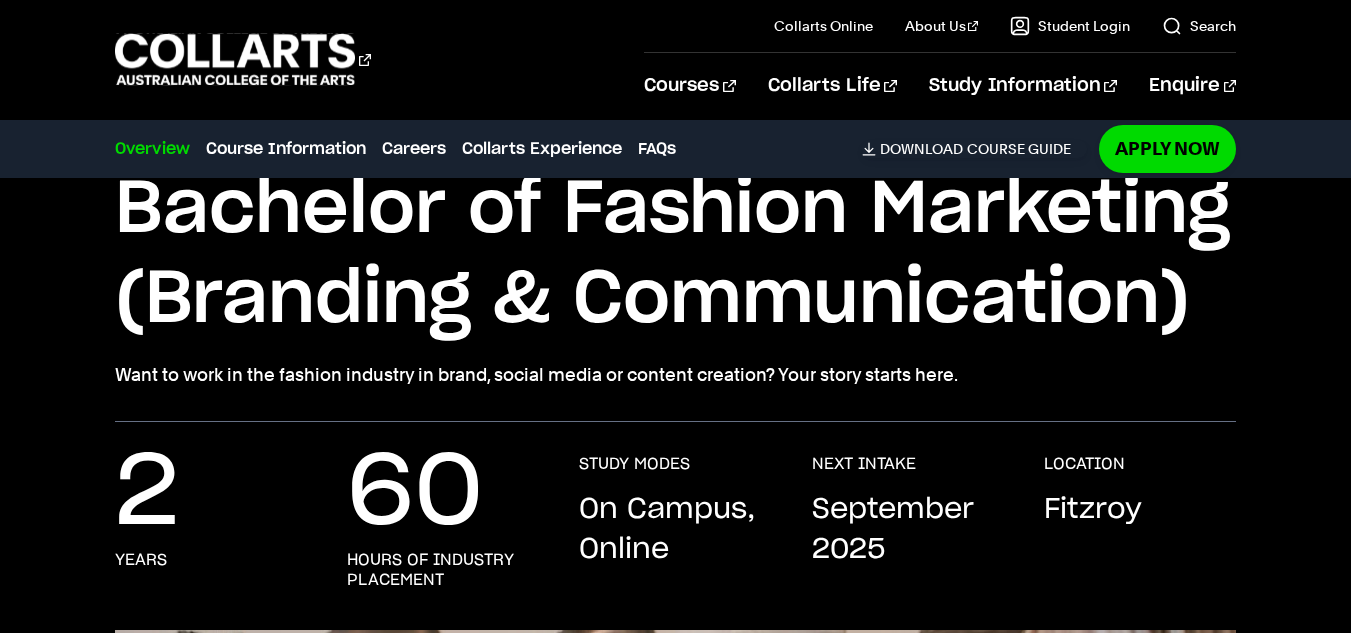 scroll, scrollTop: 0, scrollLeft: 0, axis: both 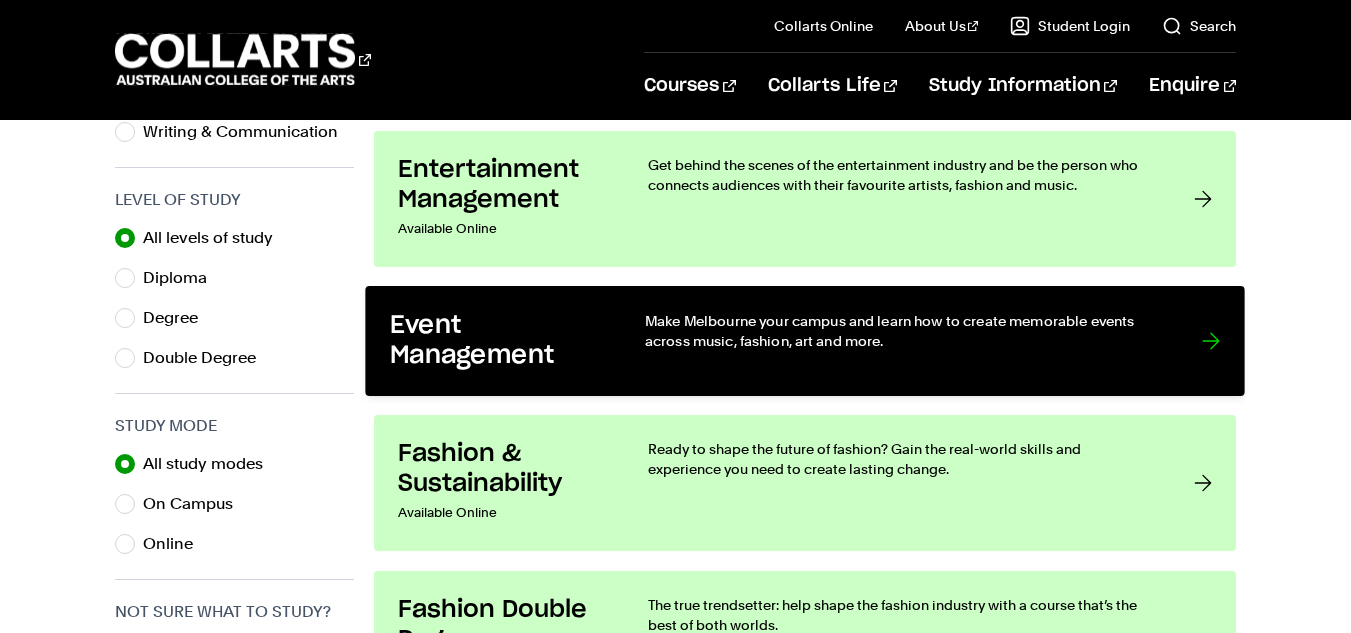 click on "Make Melbourne your campus and learn how to create memorable events across music, fashion, art and more." at bounding box center (903, 331) 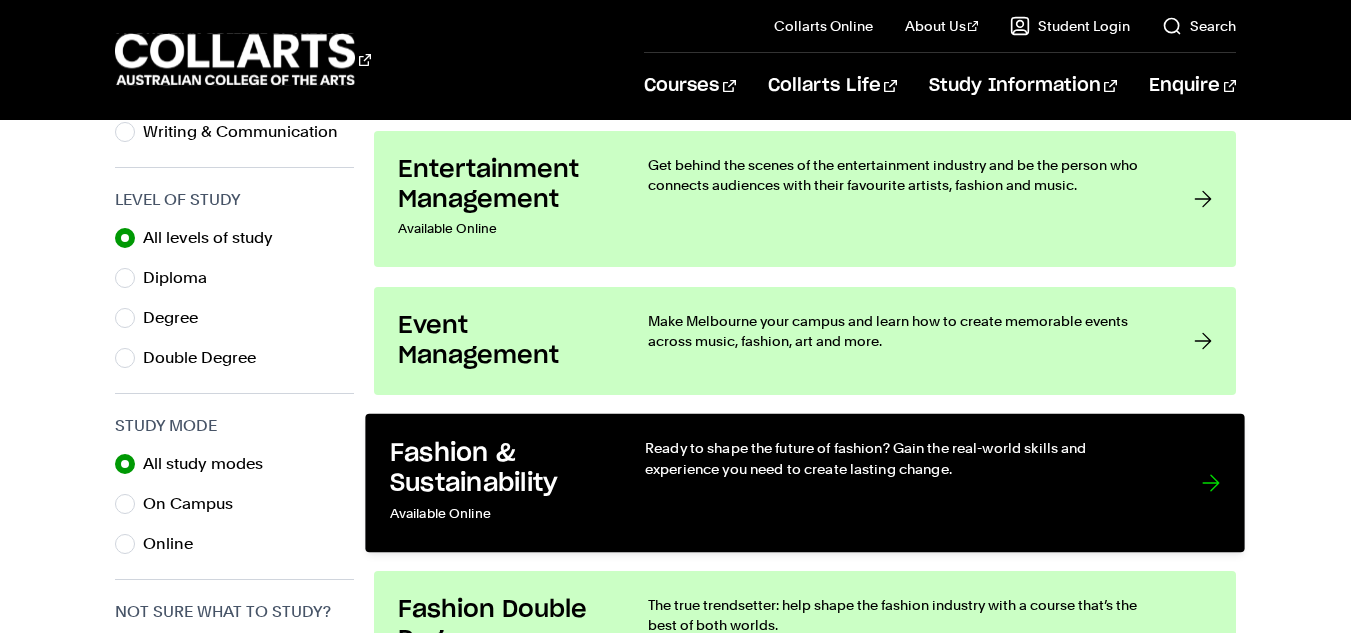 click on "Available Online" at bounding box center (497, 514) 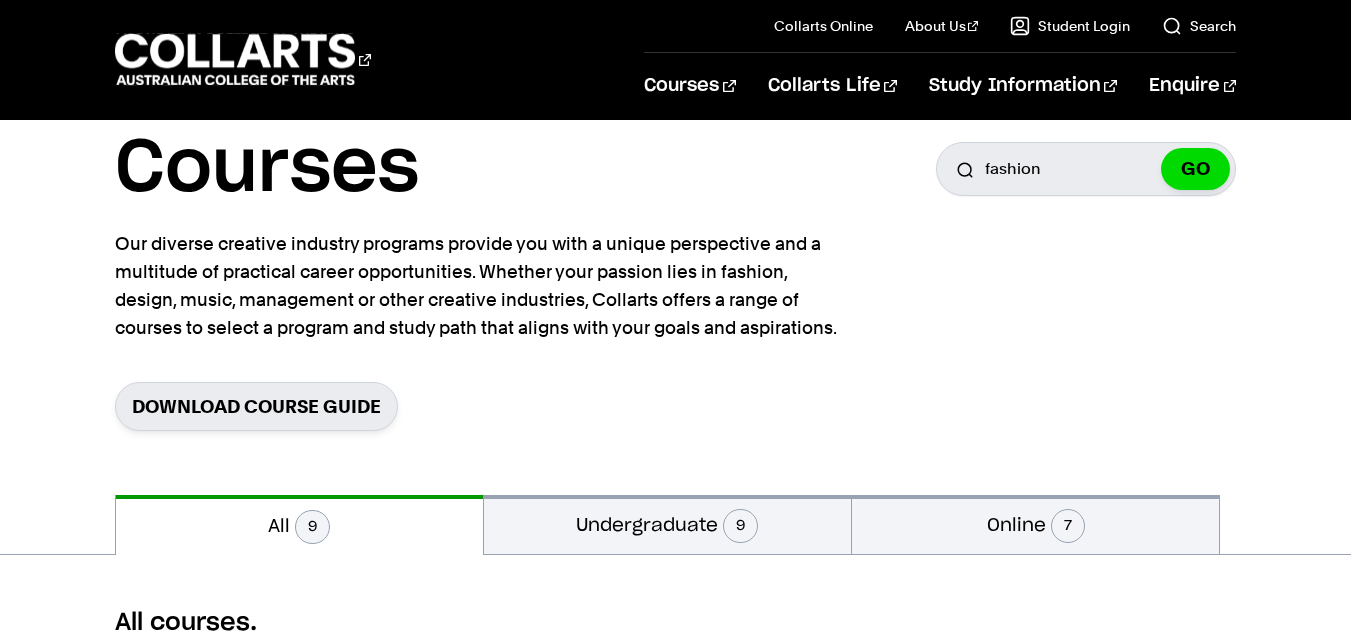 scroll, scrollTop: 0, scrollLeft: 0, axis: both 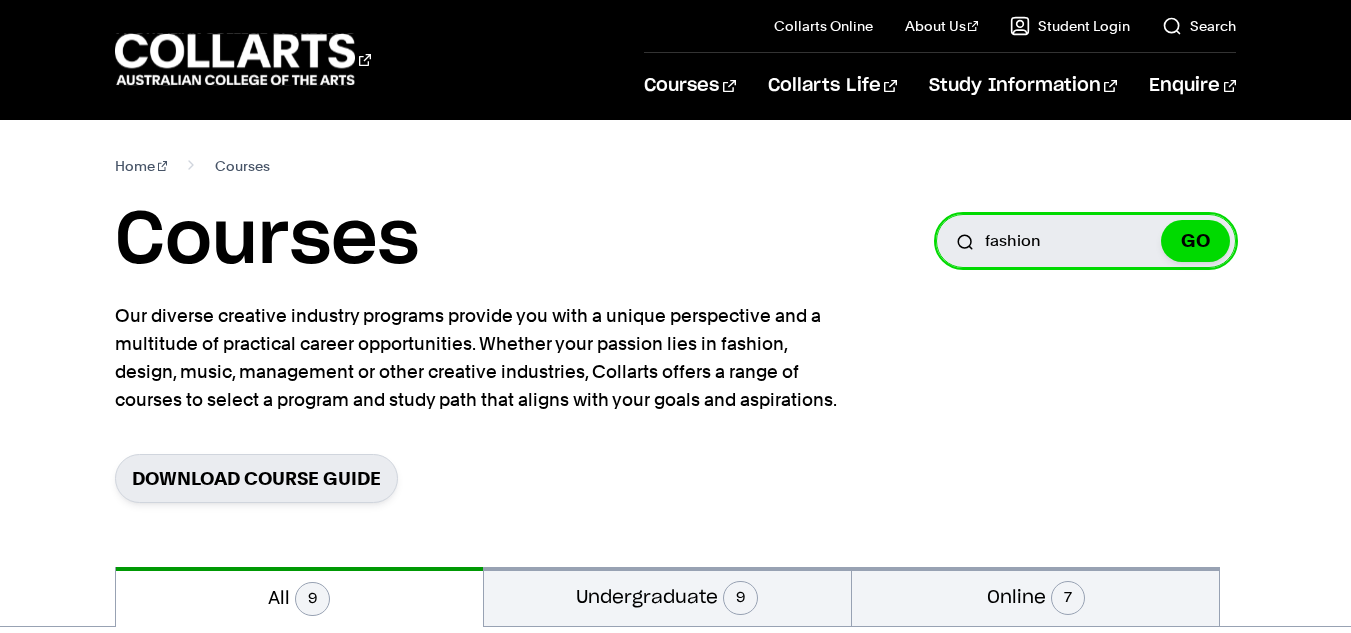 click on "fashion" at bounding box center [1086, 241] 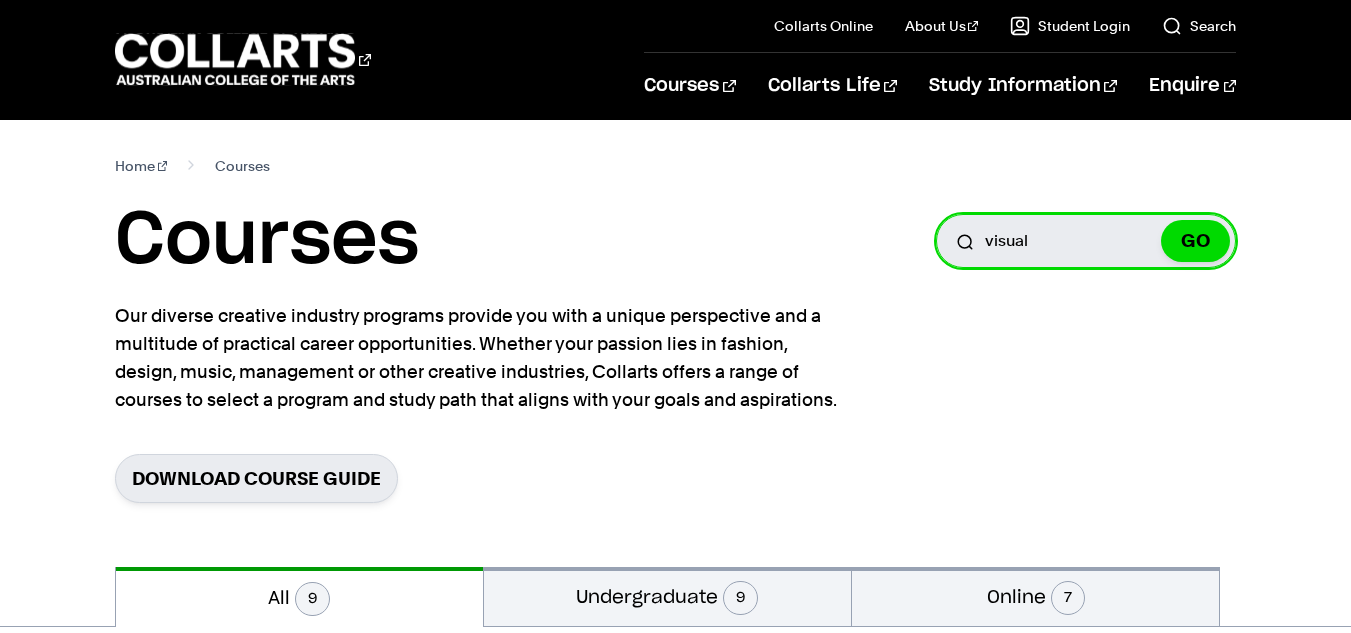 type on "visual" 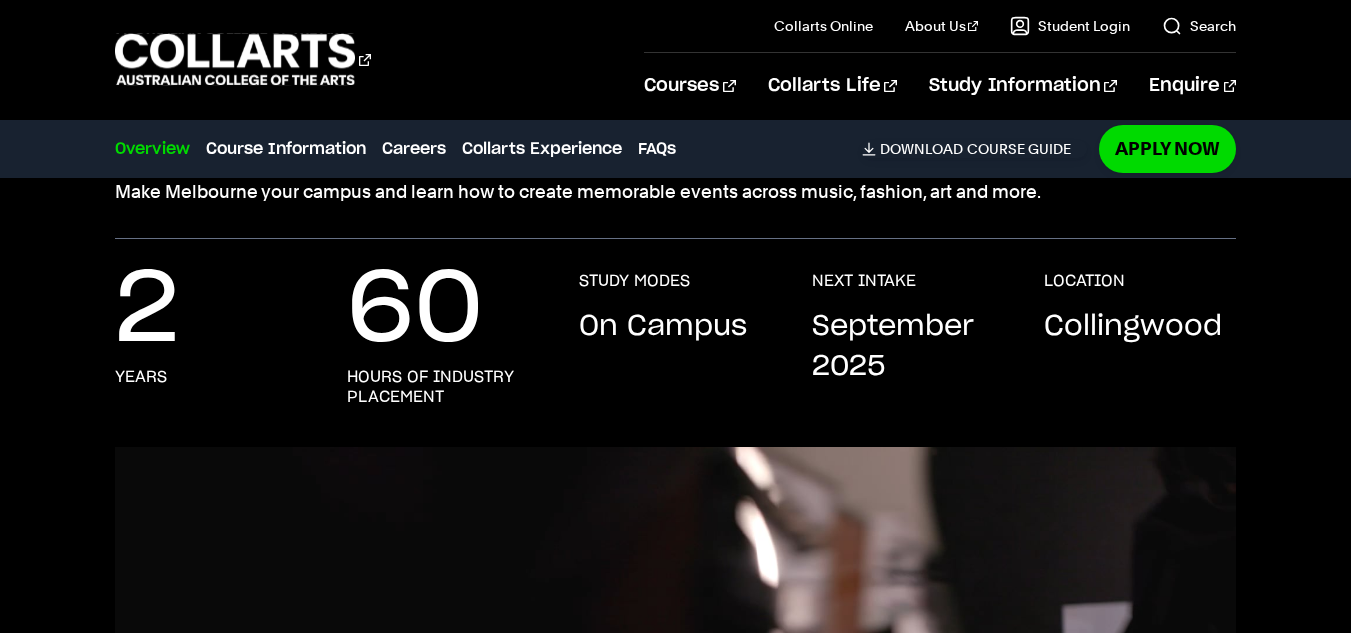 scroll, scrollTop: 0, scrollLeft: 0, axis: both 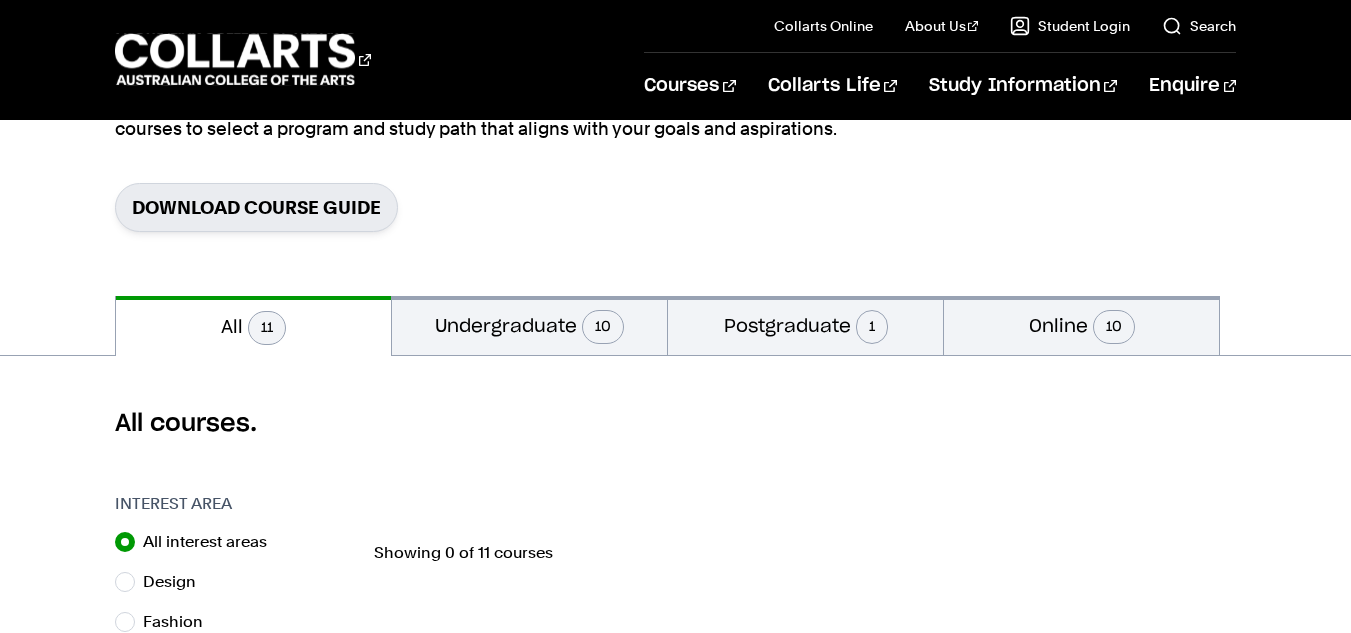 click on "11" at bounding box center [267, 328] 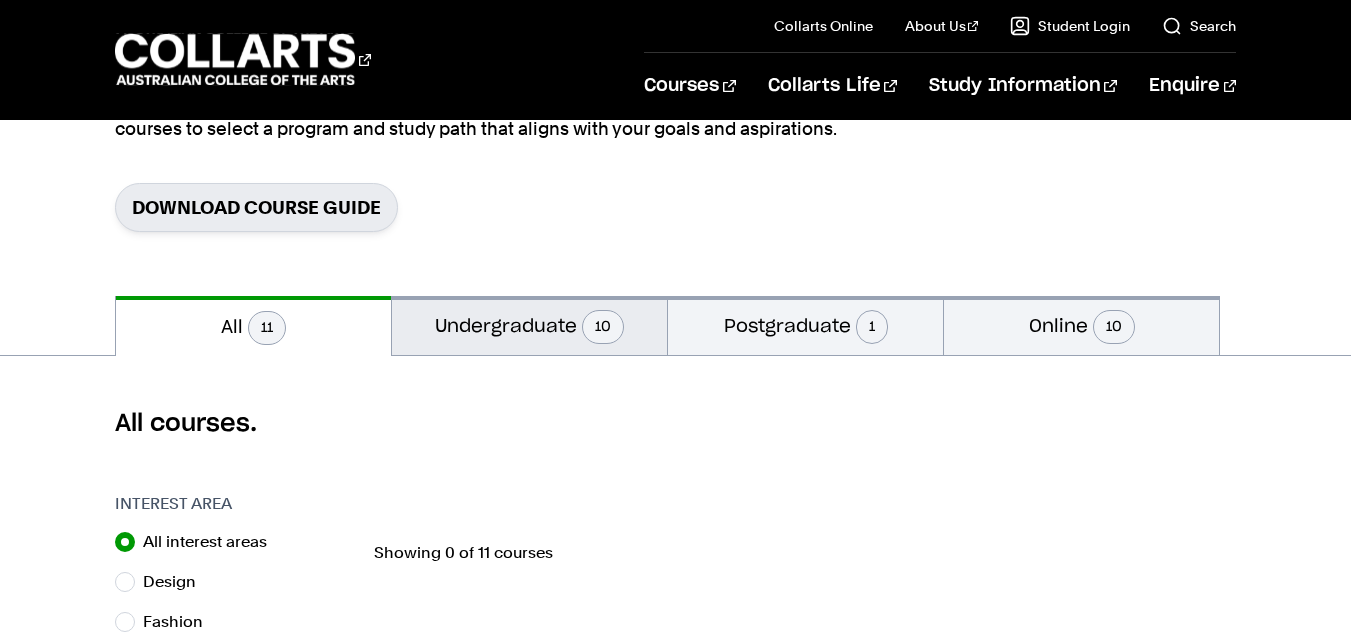 click on "Undergraduate  10" at bounding box center (529, 325) 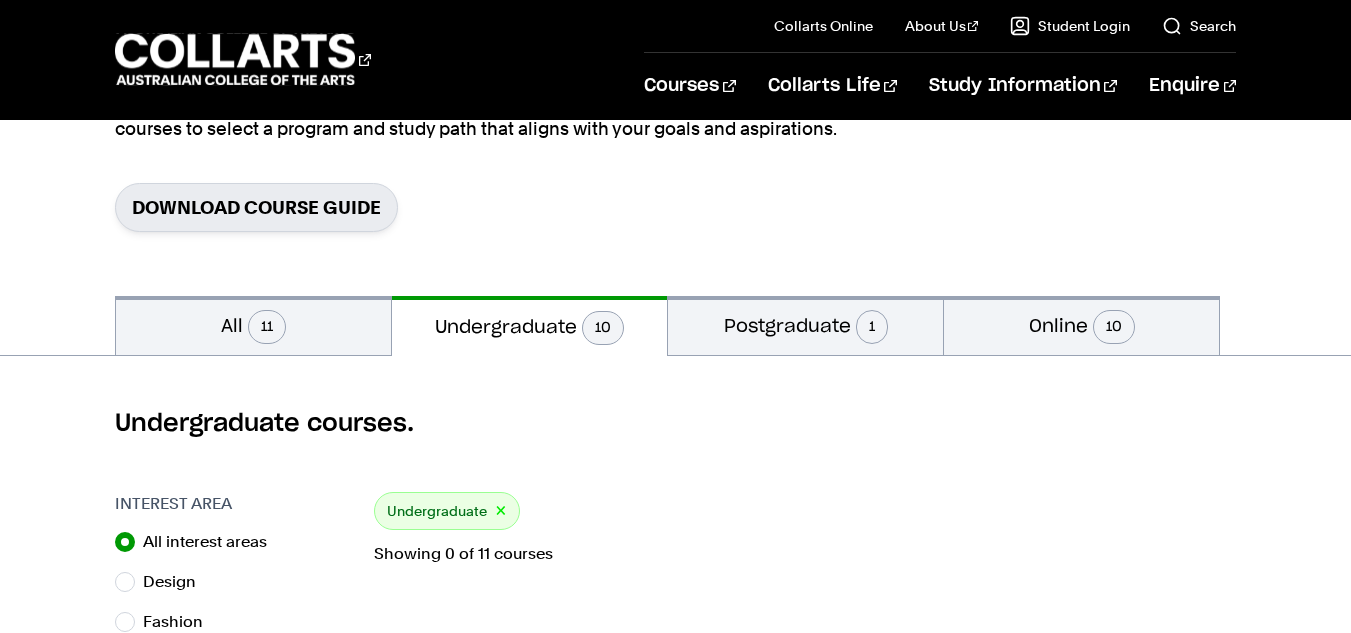 click on "×" at bounding box center [501, 511] 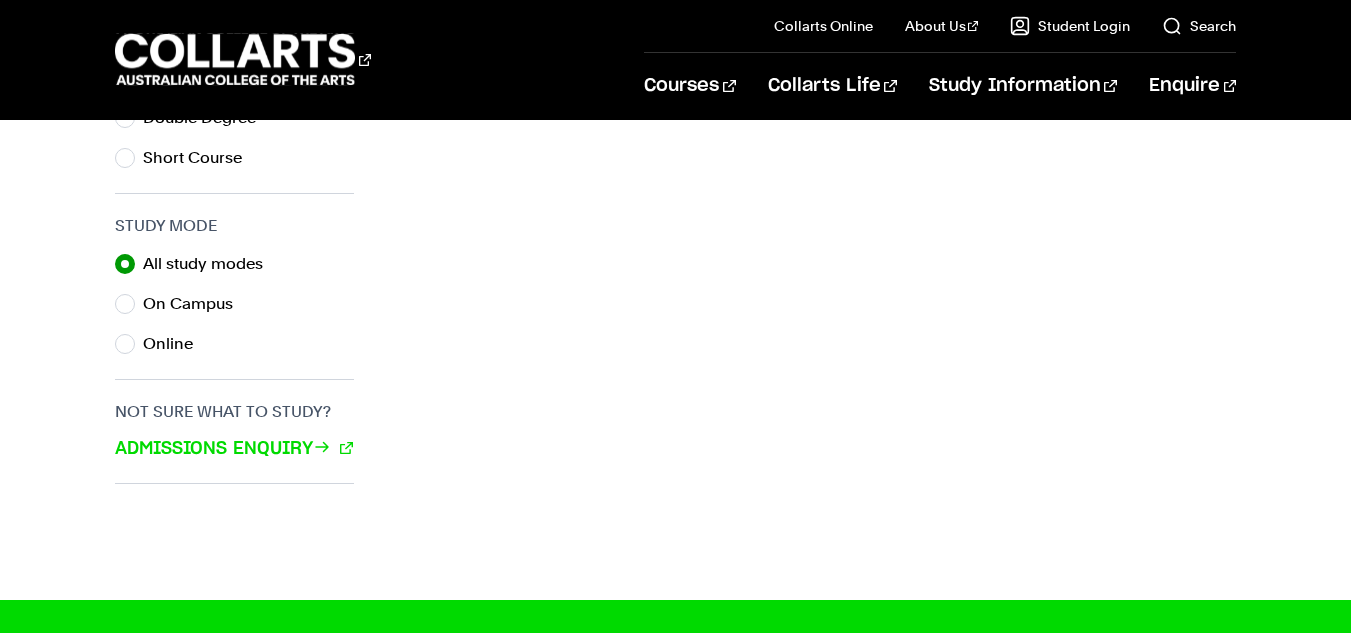 scroll, scrollTop: 0, scrollLeft: 0, axis: both 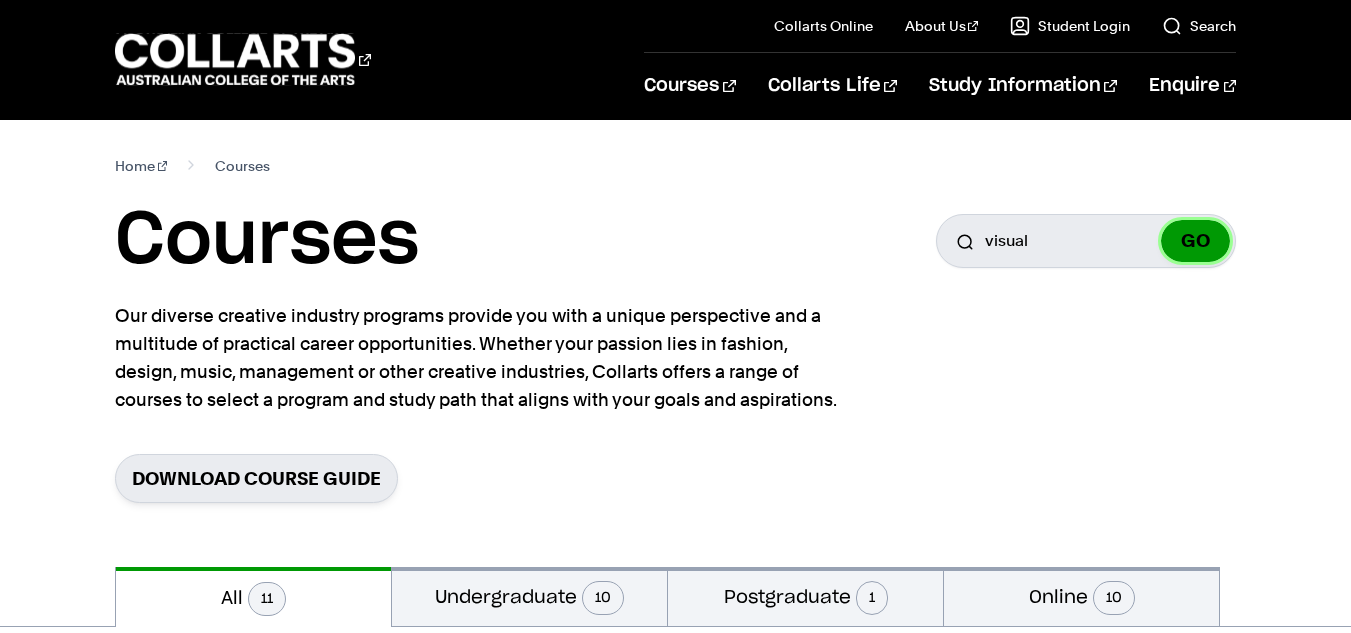 click on "GO" at bounding box center (1195, 241) 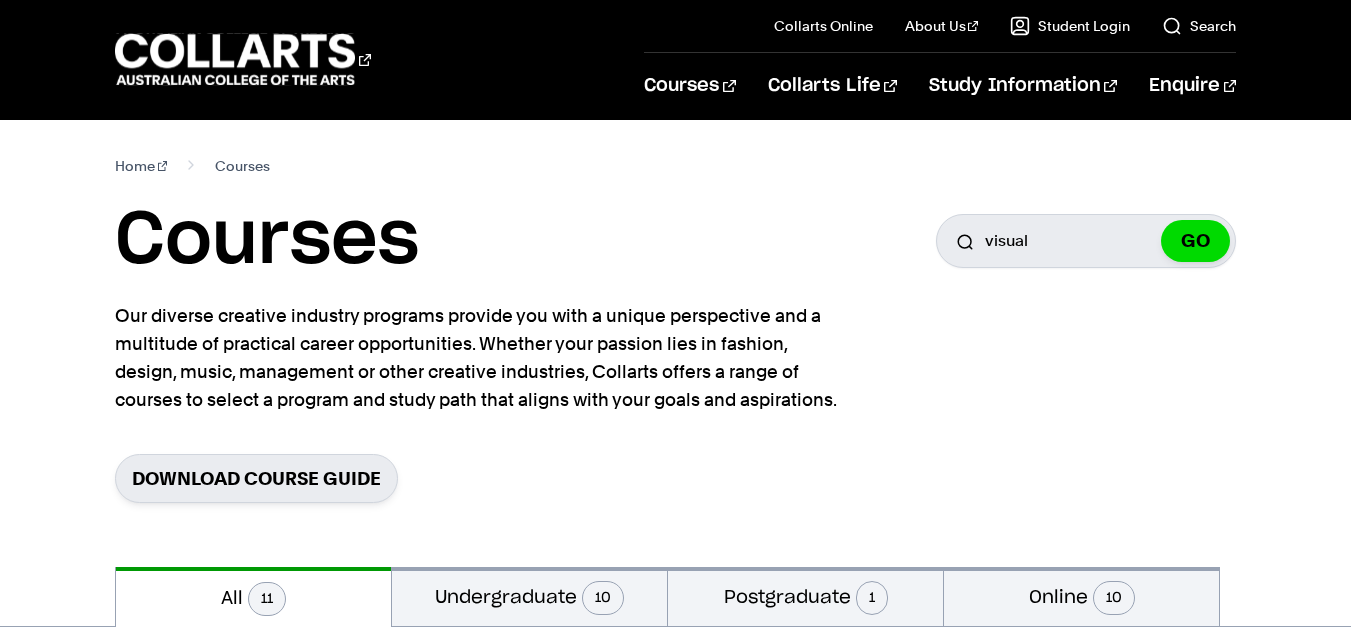 scroll, scrollTop: 0, scrollLeft: 0, axis: both 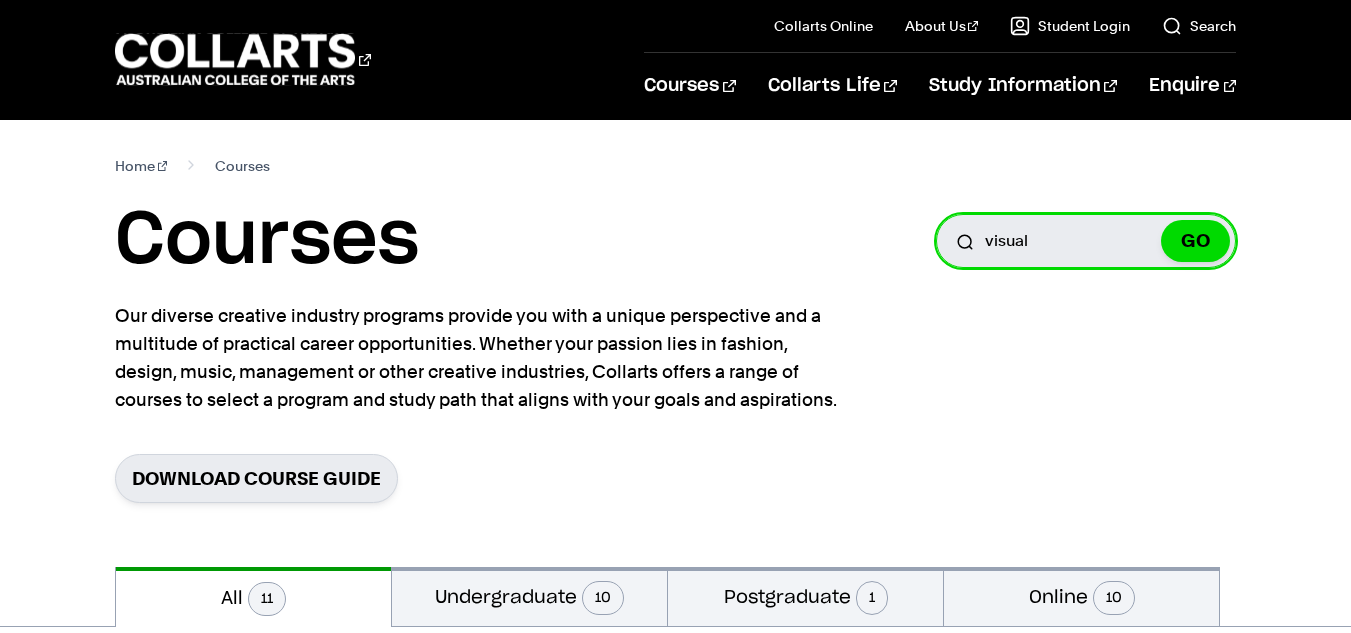 click on "visual" at bounding box center (1086, 241) 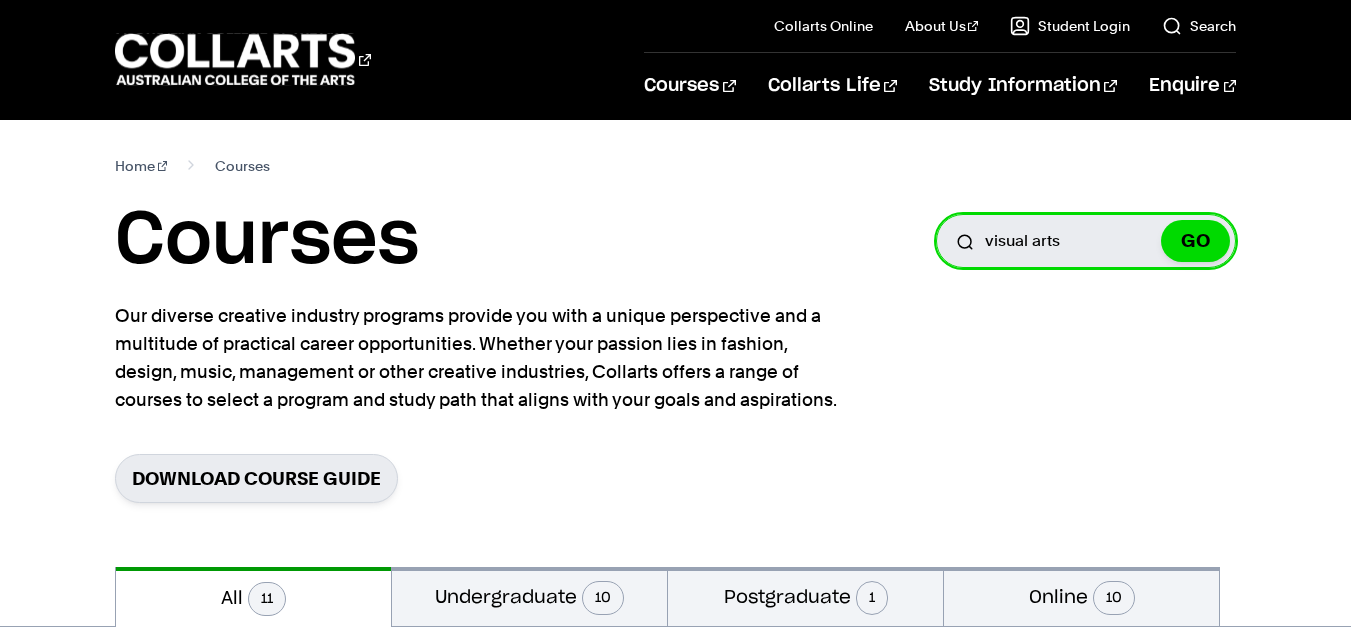type on "visual arts" 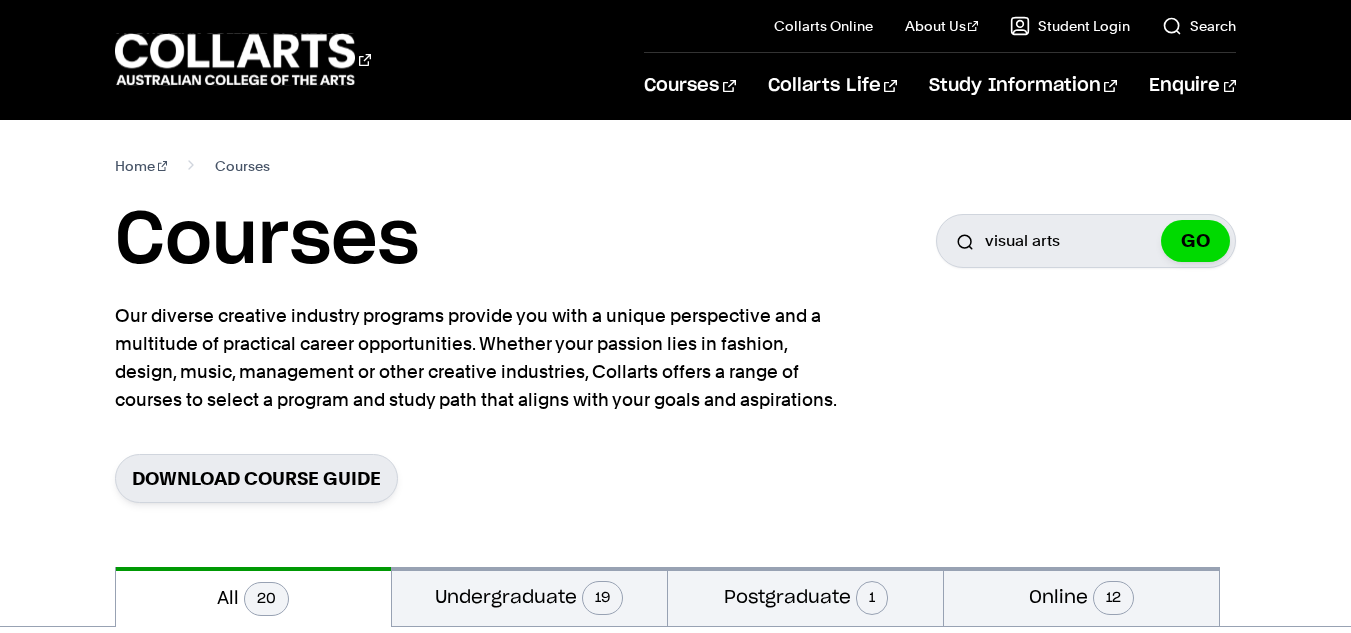 scroll, scrollTop: 355, scrollLeft: 0, axis: vertical 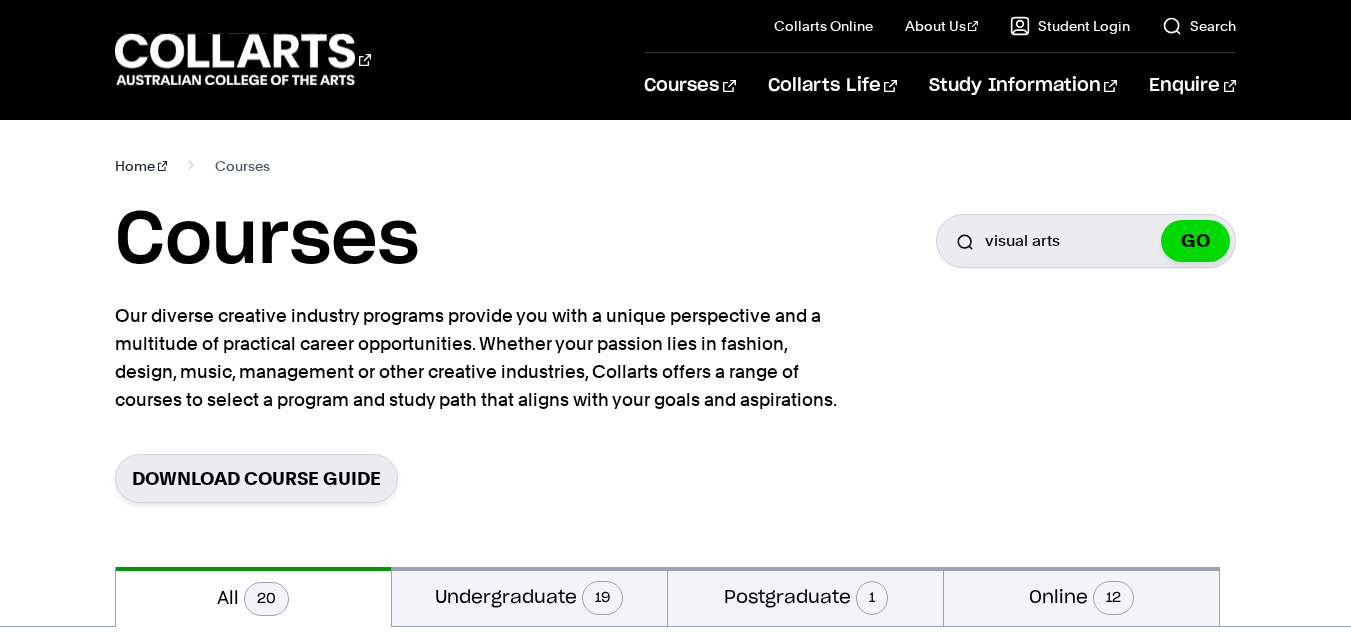 click on "Home" at bounding box center (141, 166) 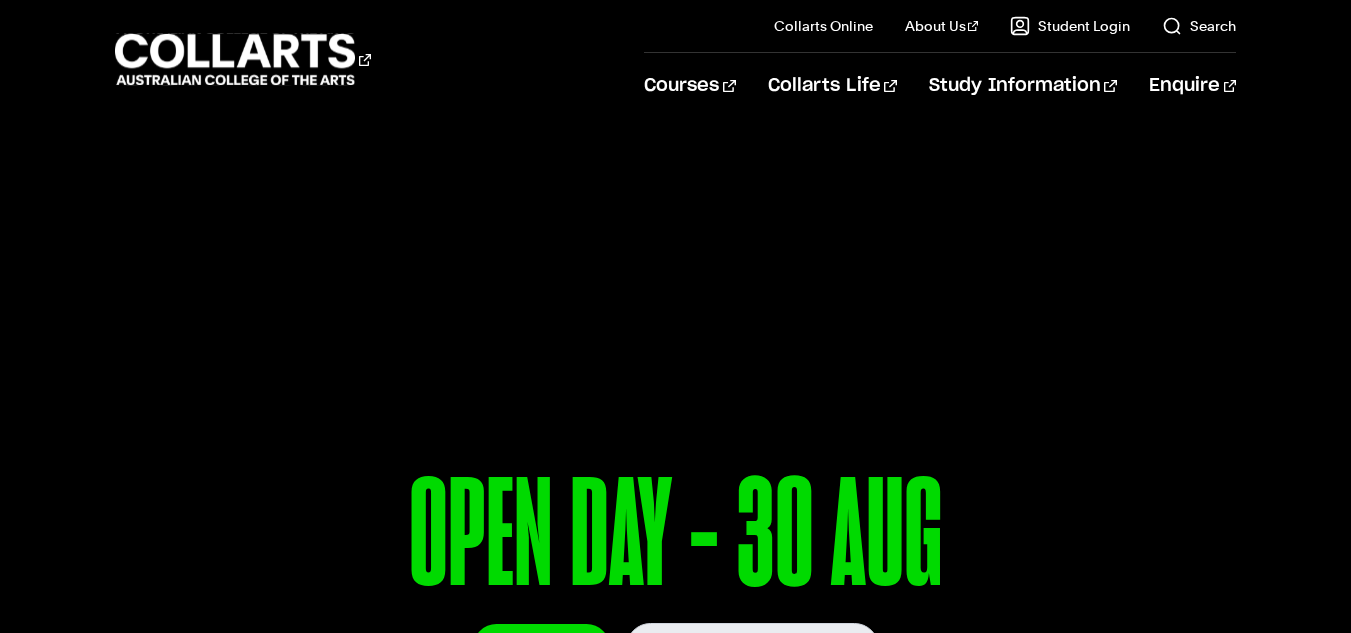 scroll, scrollTop: 467, scrollLeft: 0, axis: vertical 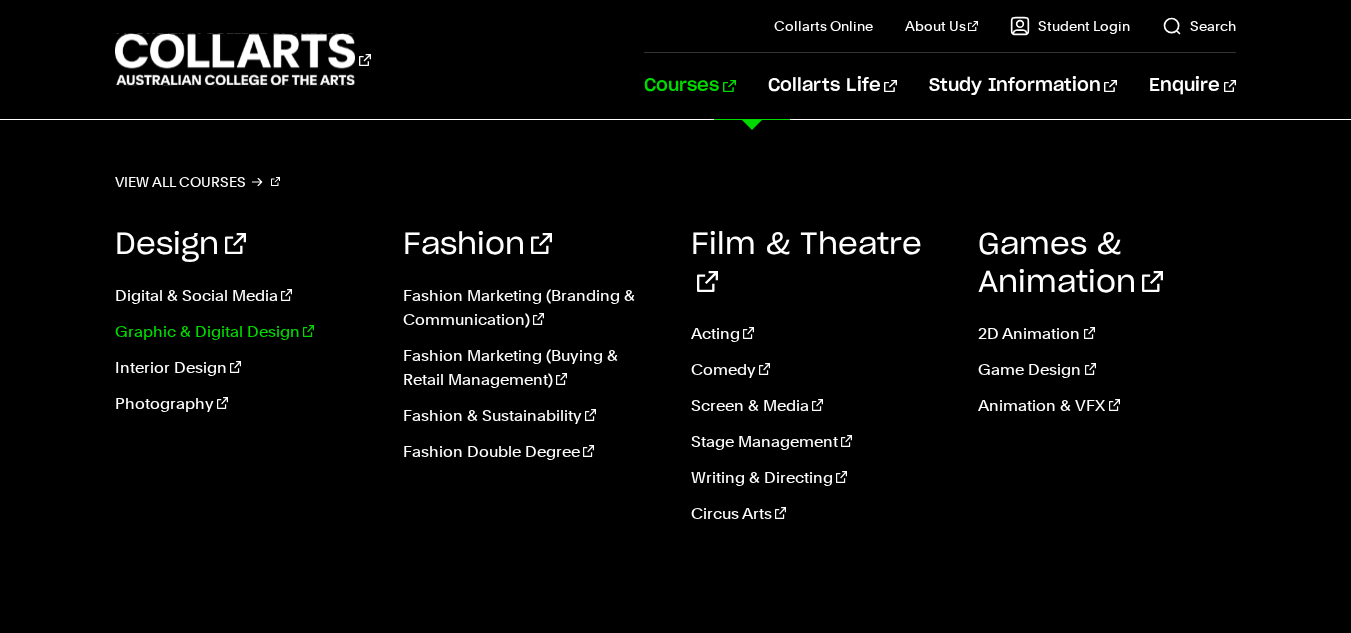 click on "Graphic & Digital Design" at bounding box center (244, 332) 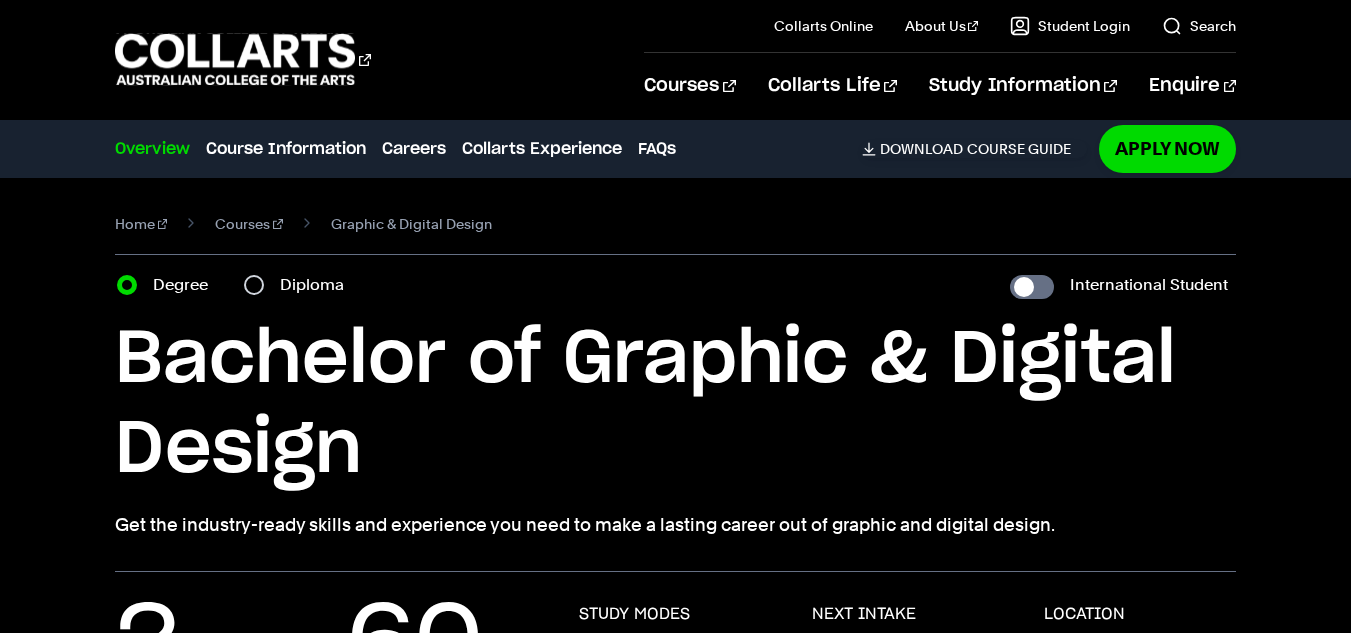 scroll, scrollTop: 336, scrollLeft: 0, axis: vertical 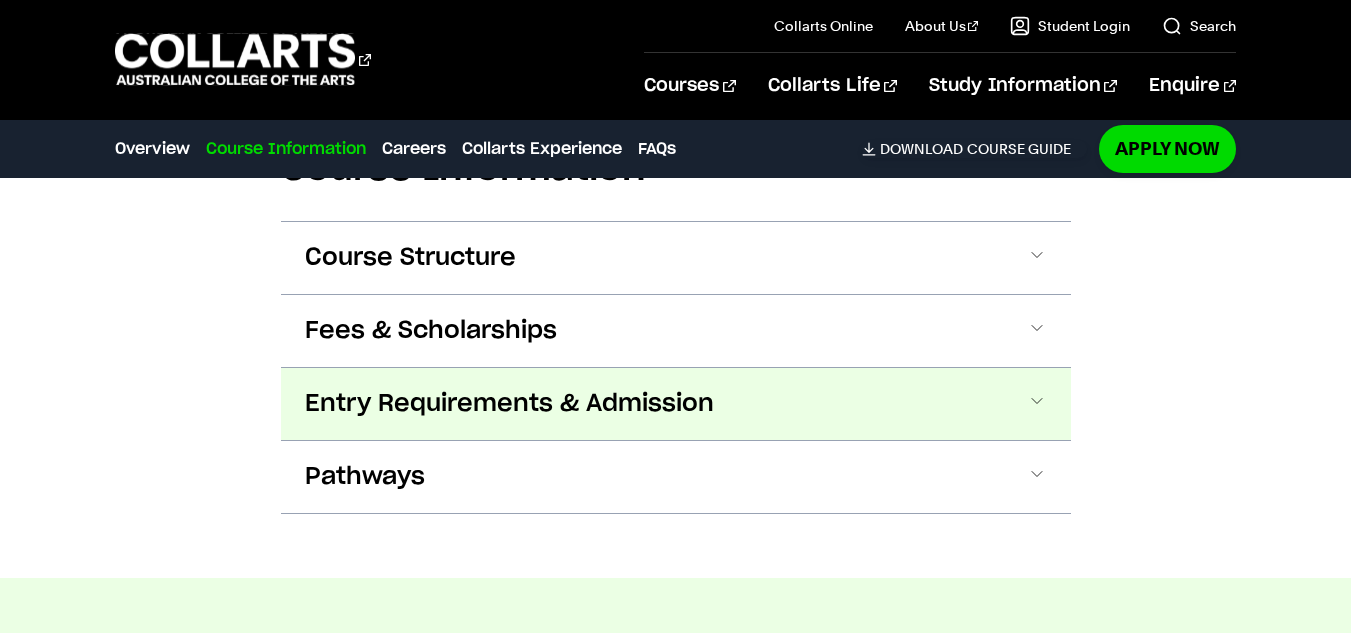 click on "Entry Requirements & Admission" at bounding box center (676, 404) 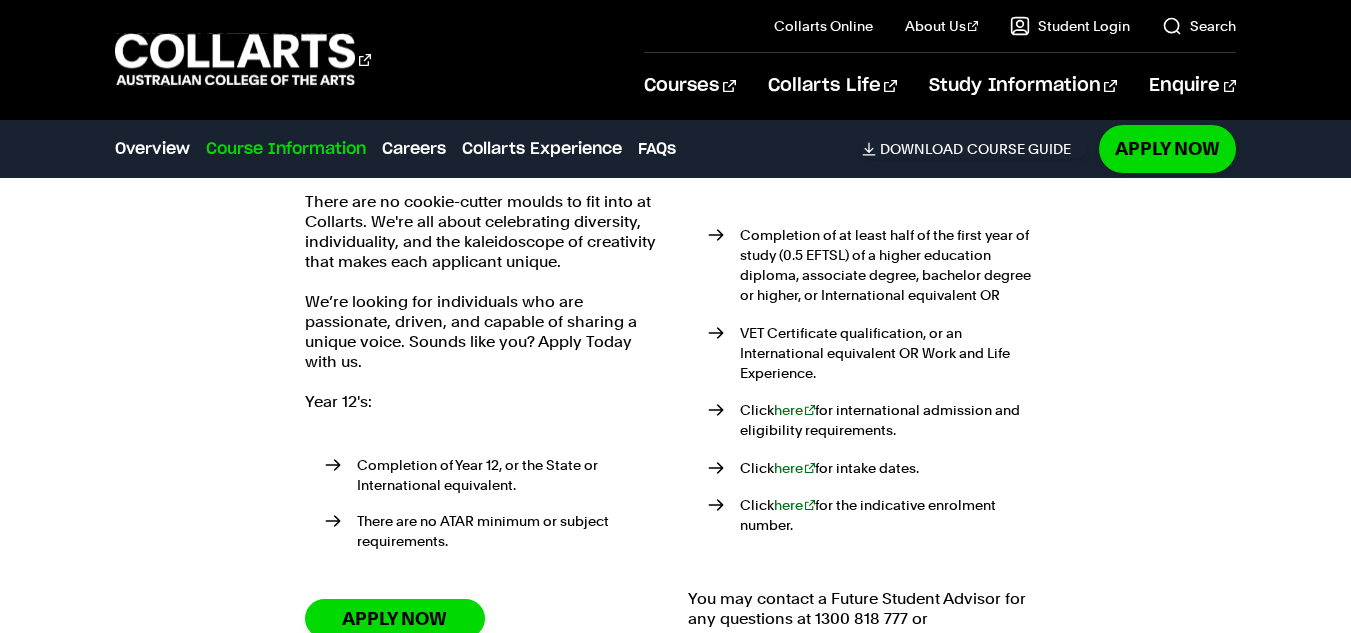 scroll, scrollTop: 2679, scrollLeft: 0, axis: vertical 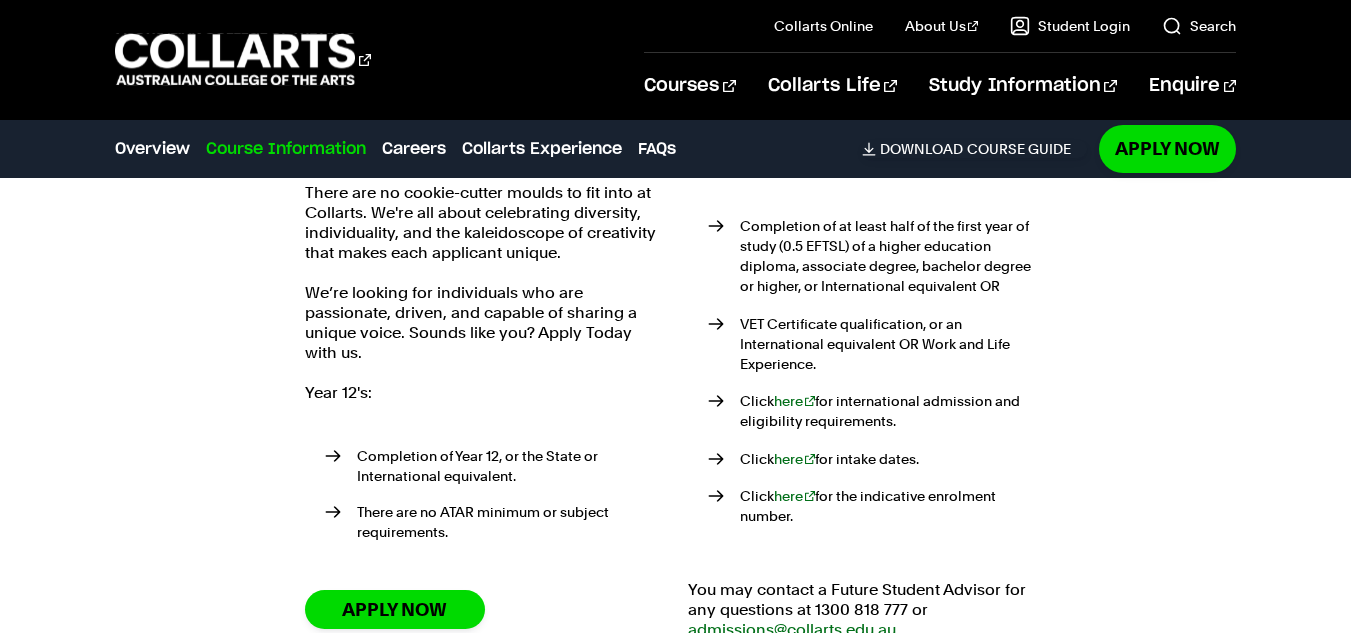 click on "Course Information
Course Structure
Bachelor of Graphic & Digital Design
The Bachelor degree can be completed in six trimesters (2 years) of full-time study or part-time equivalent.
DETAILED UNIT DESCRIPTOR
First Year
Trimester 1
Trimester 2
Trimester 3
Theory
GDT1 Design Thinking and Innovation
SHPP Persuasion and Representation
GDT3 Brand experience
Principles
SHDPEC" at bounding box center (675, 277) 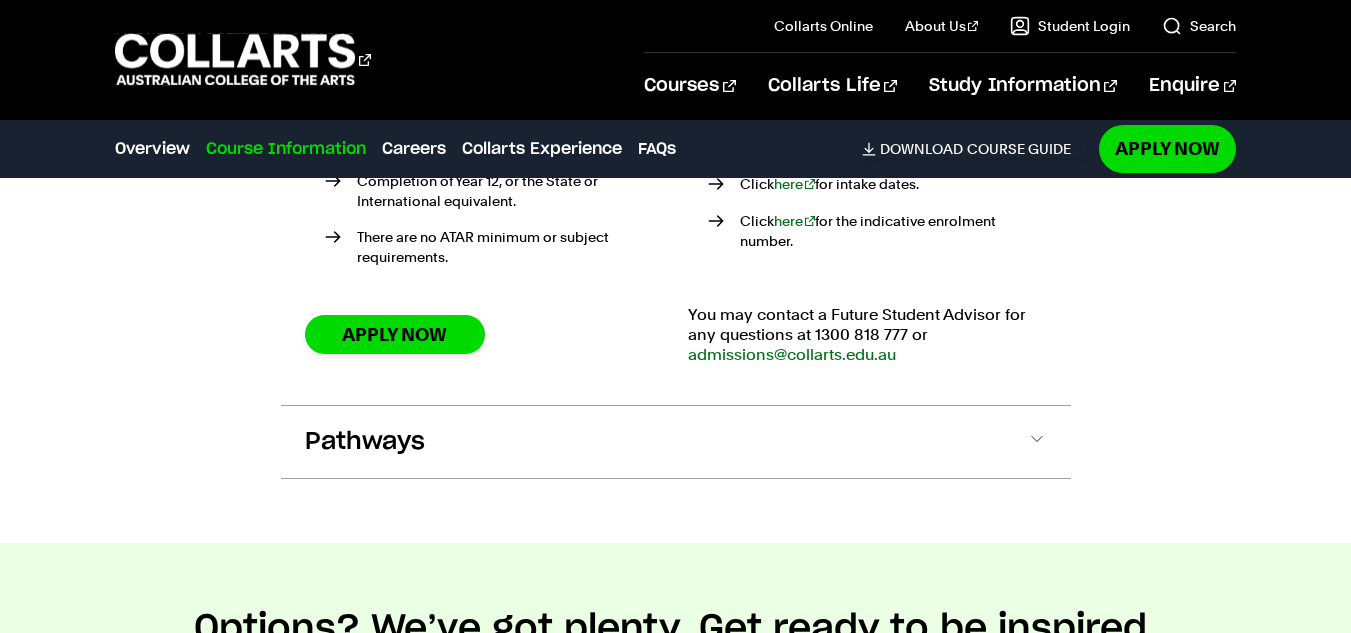 scroll, scrollTop: 2955, scrollLeft: 0, axis: vertical 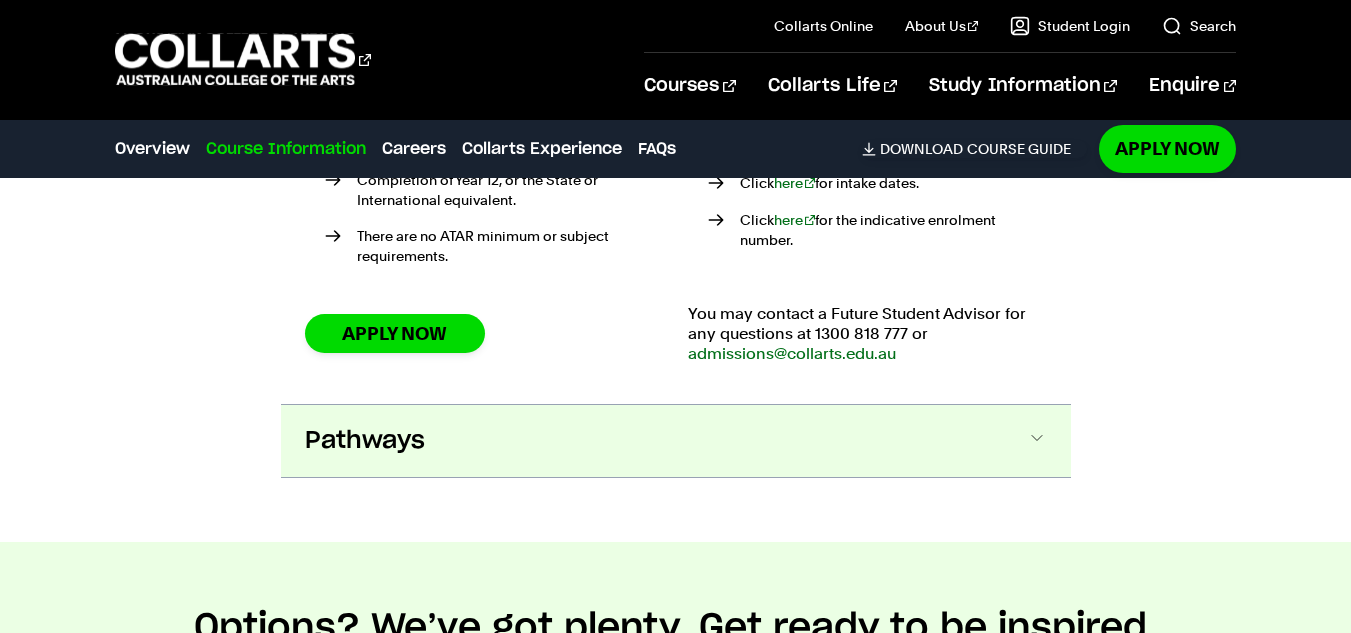 click on "Pathways" at bounding box center (676, 441) 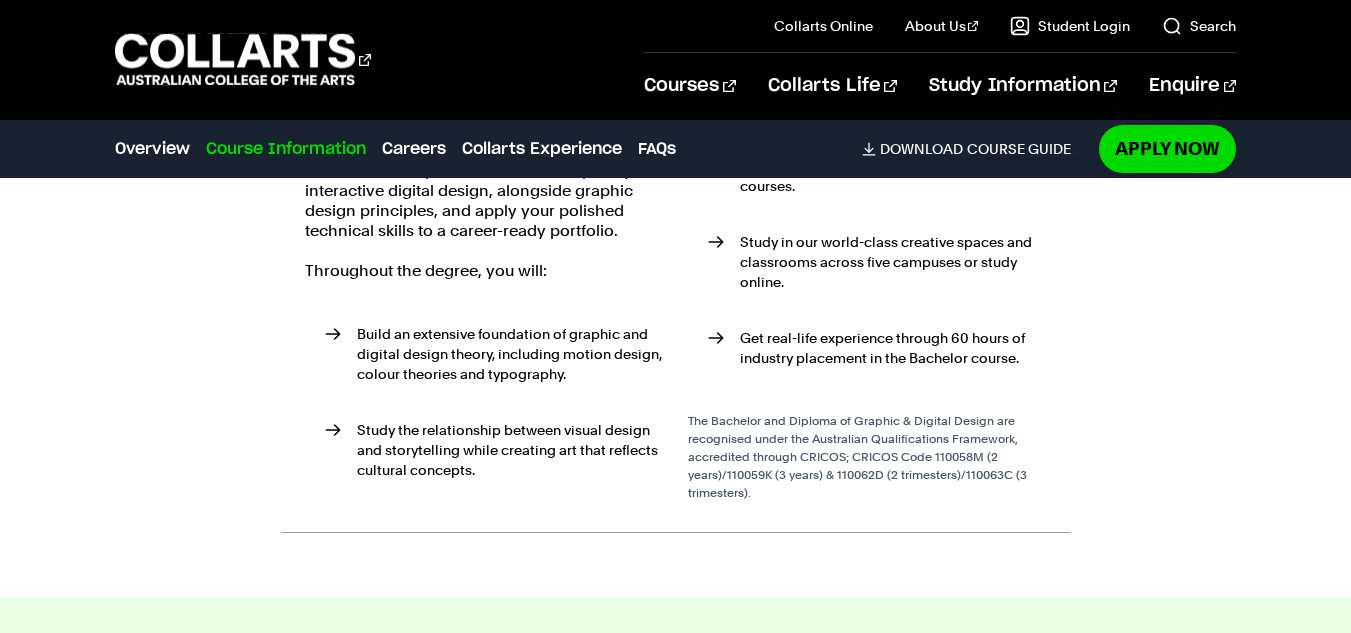 scroll, scrollTop: 3512, scrollLeft: 0, axis: vertical 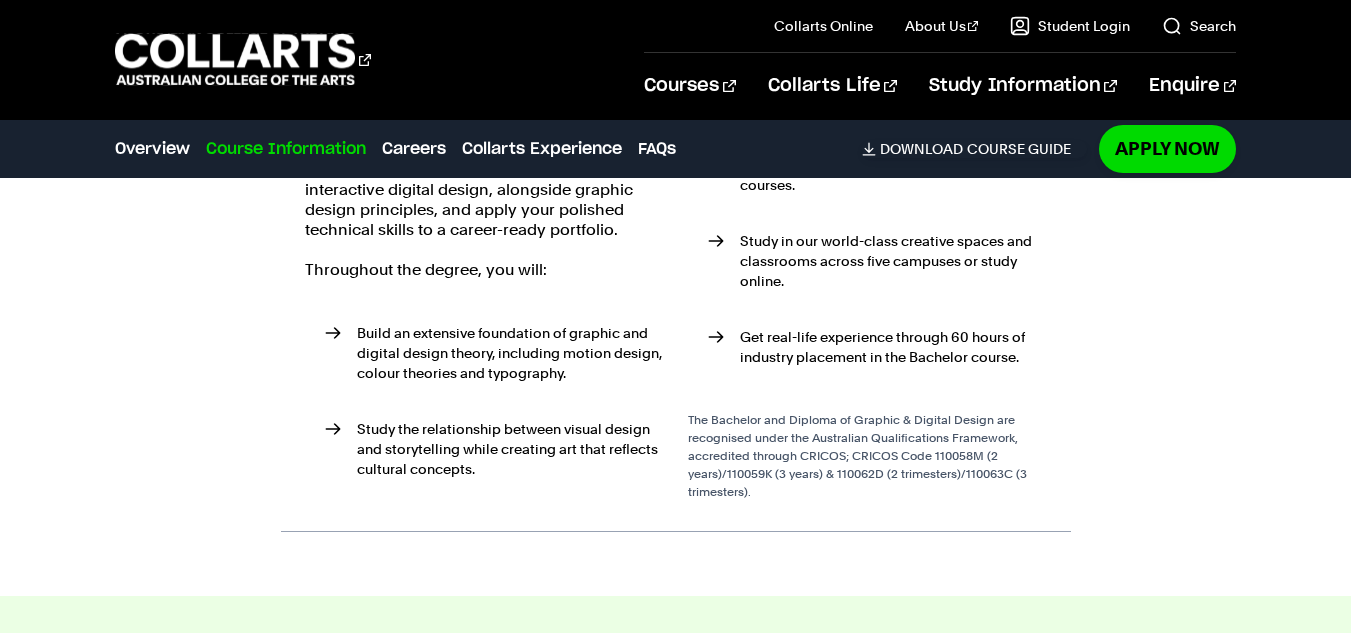 click on "Learn why design is the cornerstone of business, branding, and more
The Bachelor of Graphic & Digital Design is perfect for students who want to establish a professional design career in the graphic and digital industry. It teaches the in-demand knowledge and skills for creating outstanding and meaningful designs.
Dive into the full spectrum of visual design, from traditional print work to contemporary interactive digital design, alongside graphic design principles, and apply your polished technical skills to a career-ready portfolio.
Throughout the degree, you will:
Build an extensive foundation of graphic and digital design theory, including motion design, colour theories and typography.
Study the relationship between visual design and storytelling while creating art that reflects cultural concepts." at bounding box center (676, 225) 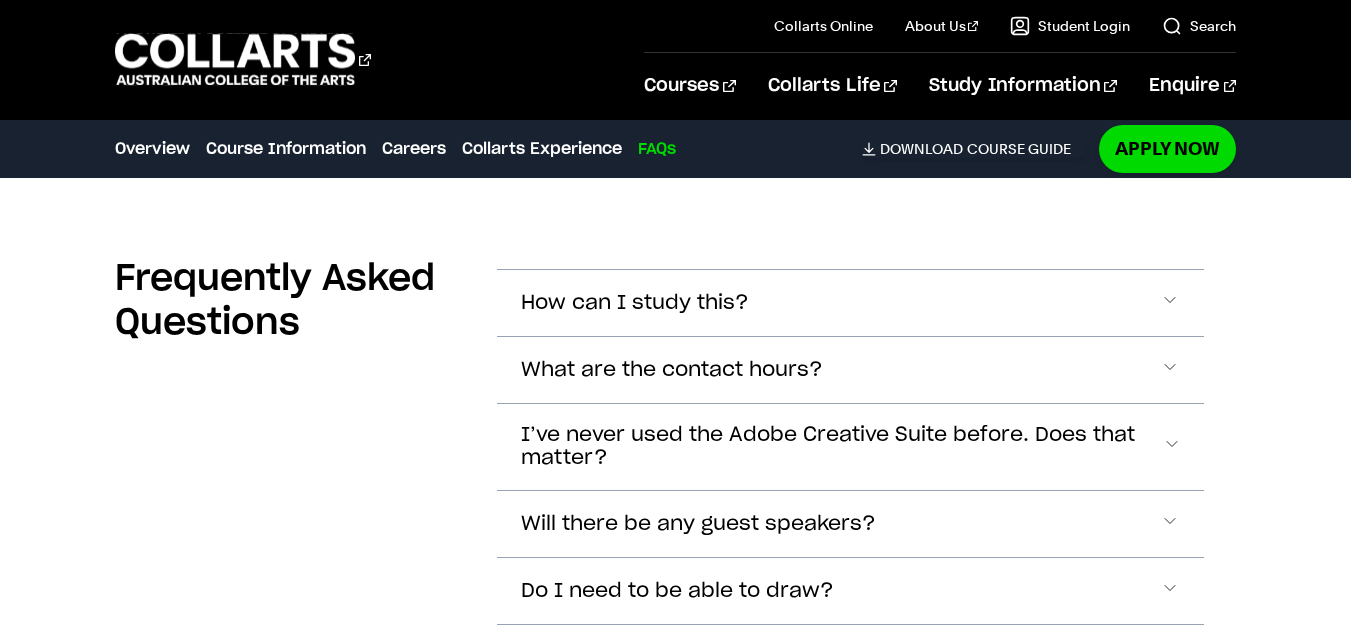 scroll, scrollTop: 7427, scrollLeft: 0, axis: vertical 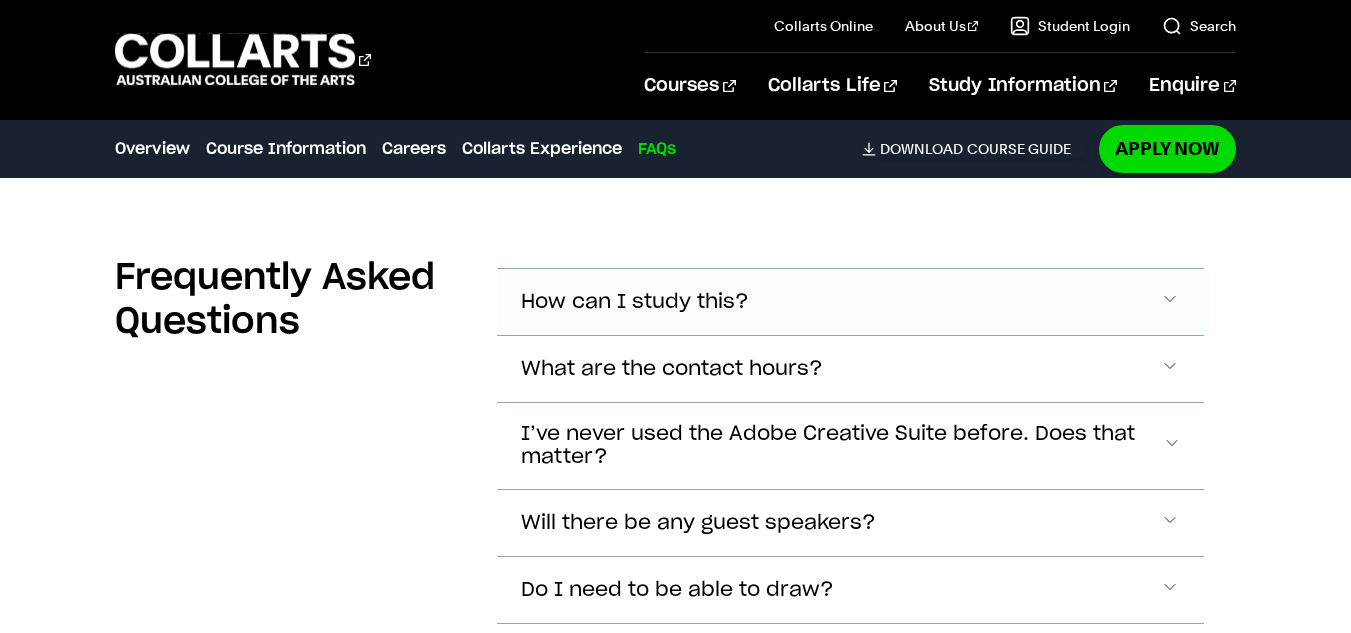 click on "How can I study this?" at bounding box center [850, 302] 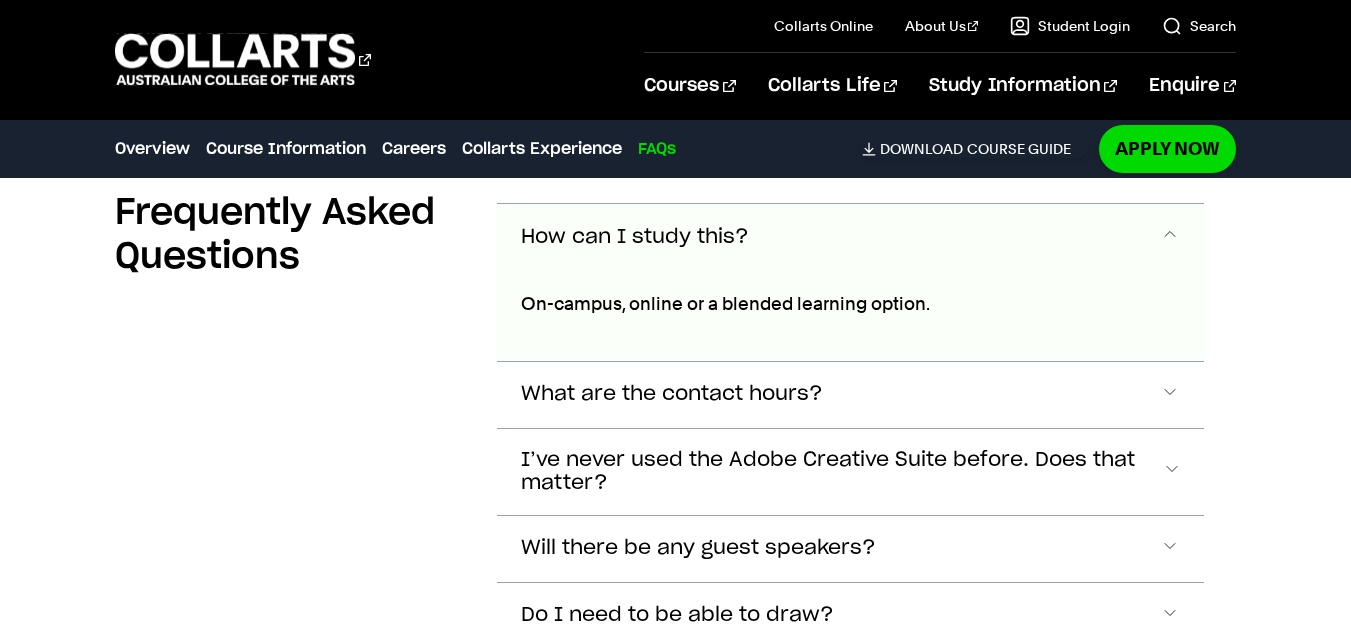 scroll, scrollTop: 7496, scrollLeft: 0, axis: vertical 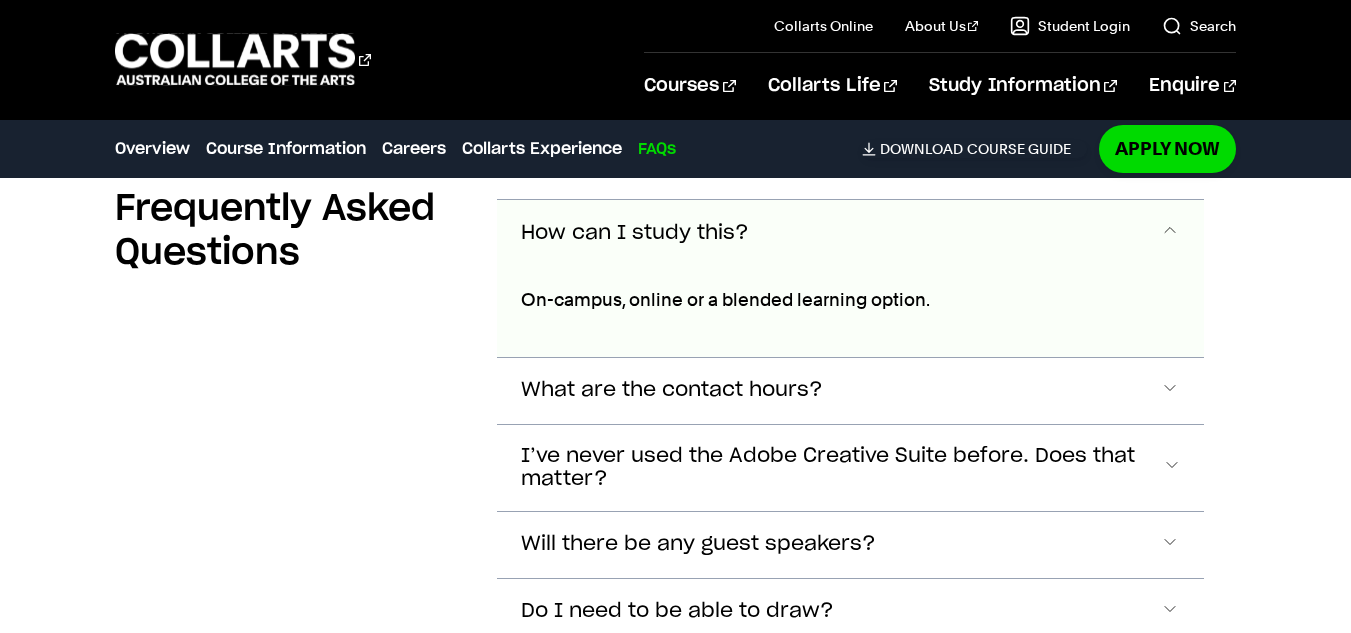 click on "How can I study this?" at bounding box center [850, 233] 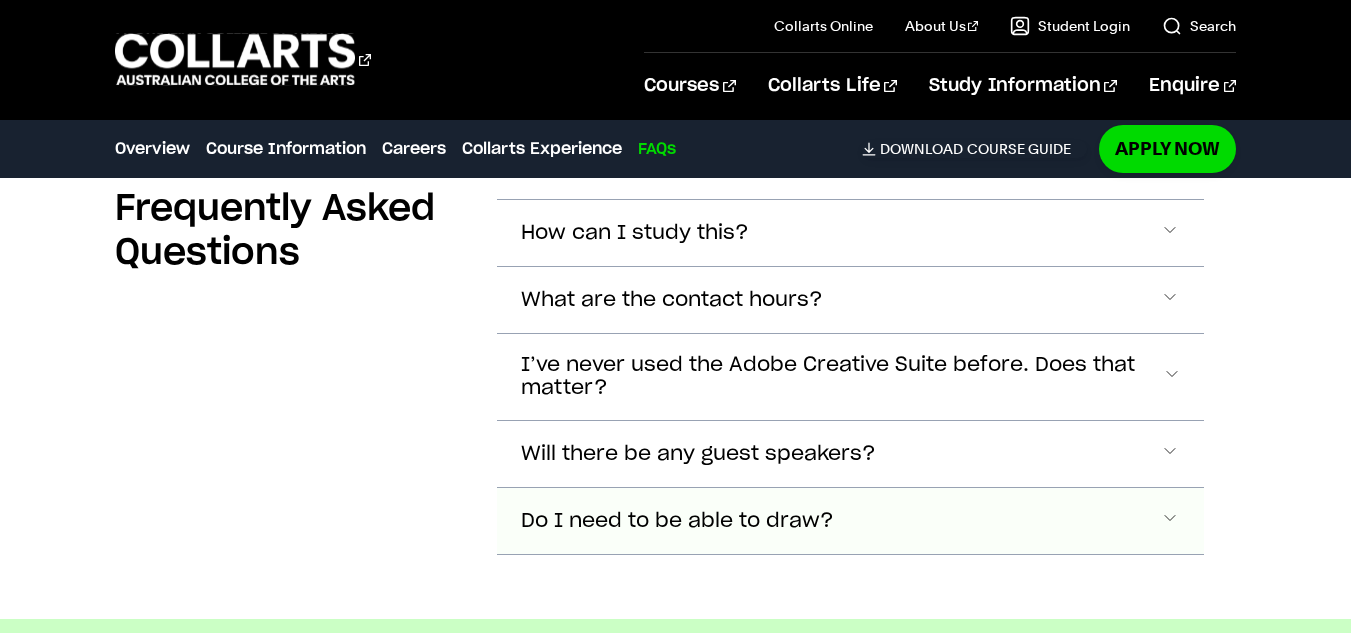 click on "Do I need to be able to draw?" at bounding box center (850, 233) 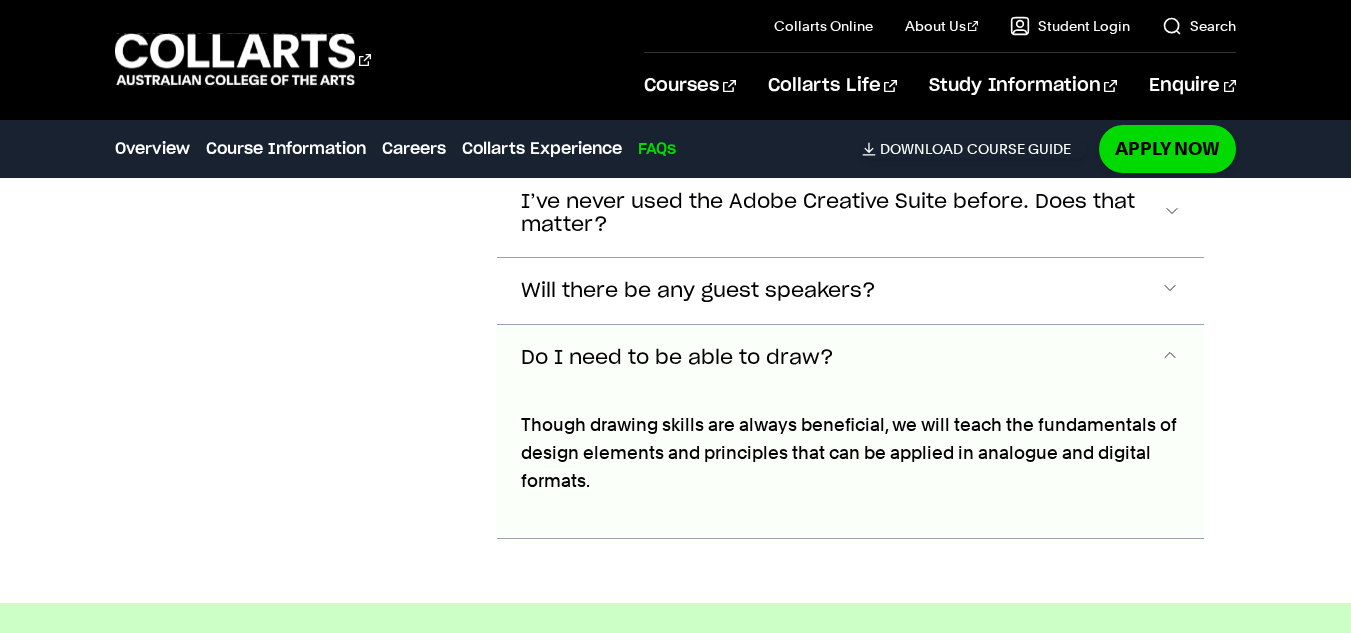 scroll, scrollTop: 7636, scrollLeft: 0, axis: vertical 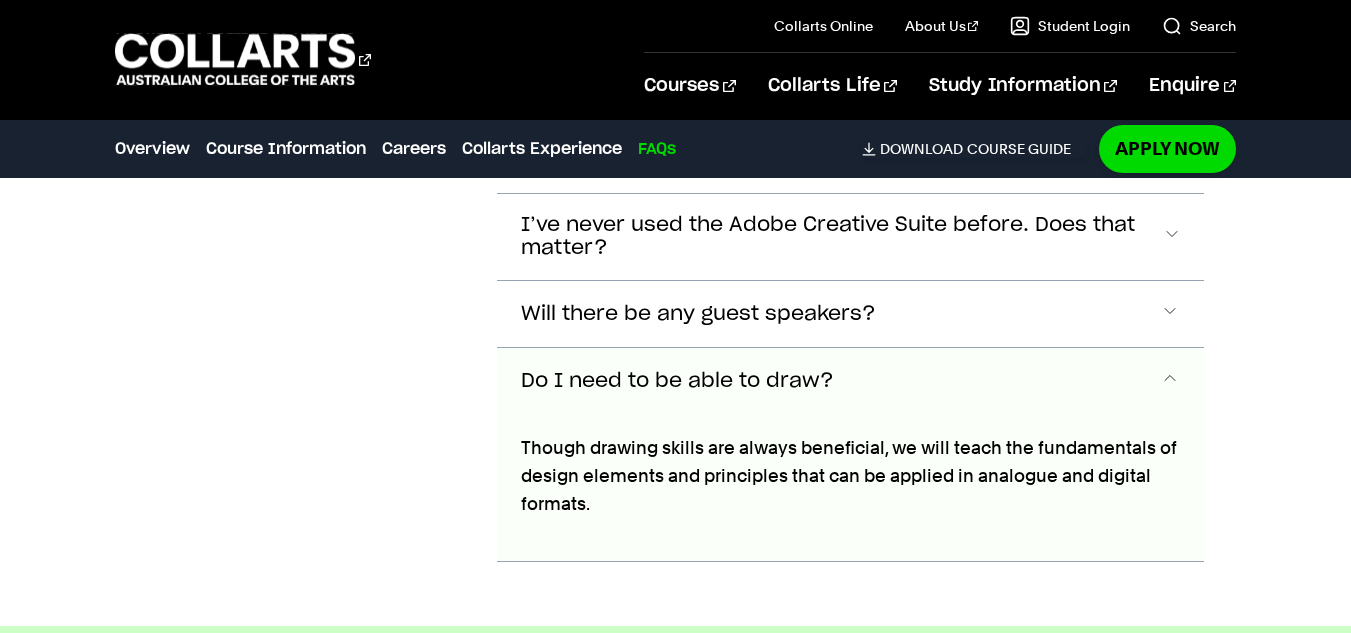 click on "Do I need to be able to draw?" at bounding box center [850, 381] 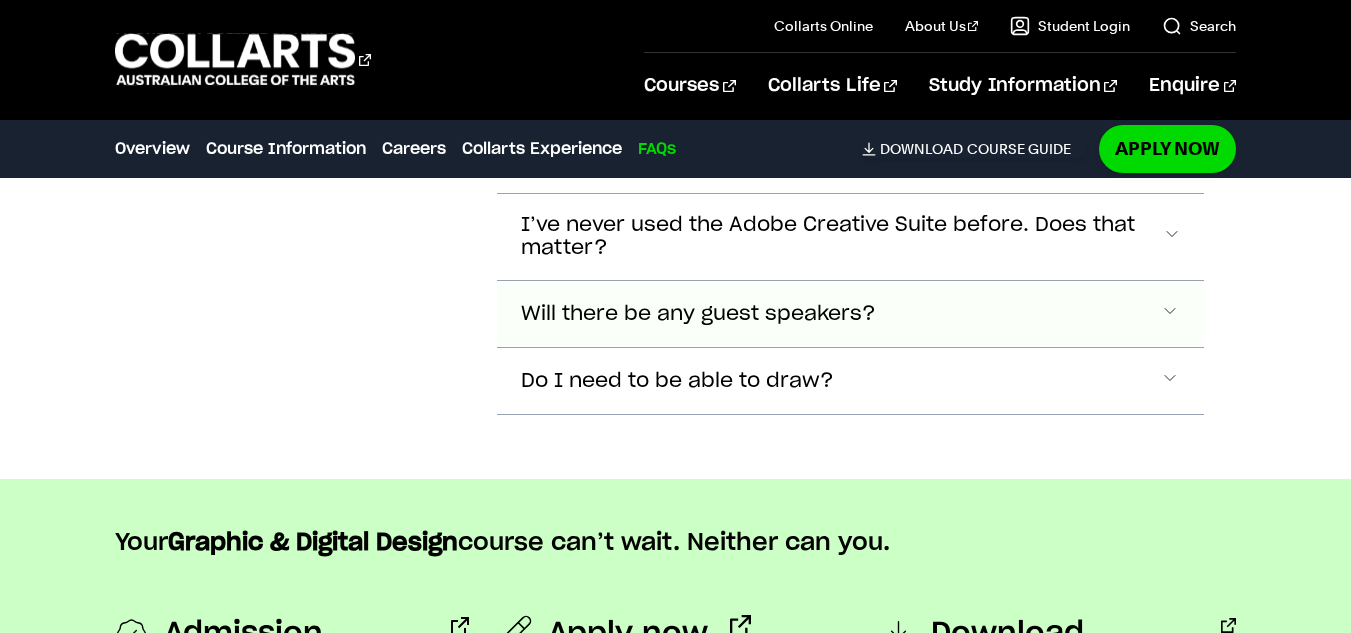 click on "Will there be any guest speakers?" at bounding box center (850, 93) 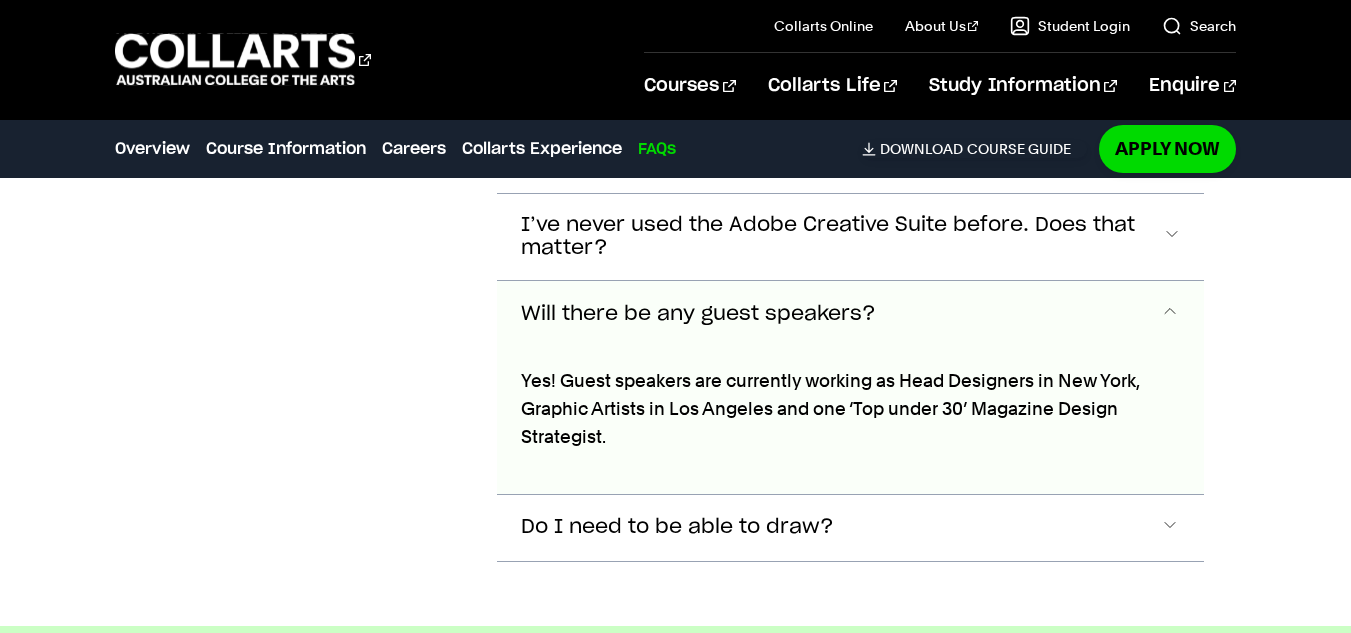 scroll, scrollTop: 7715, scrollLeft: 0, axis: vertical 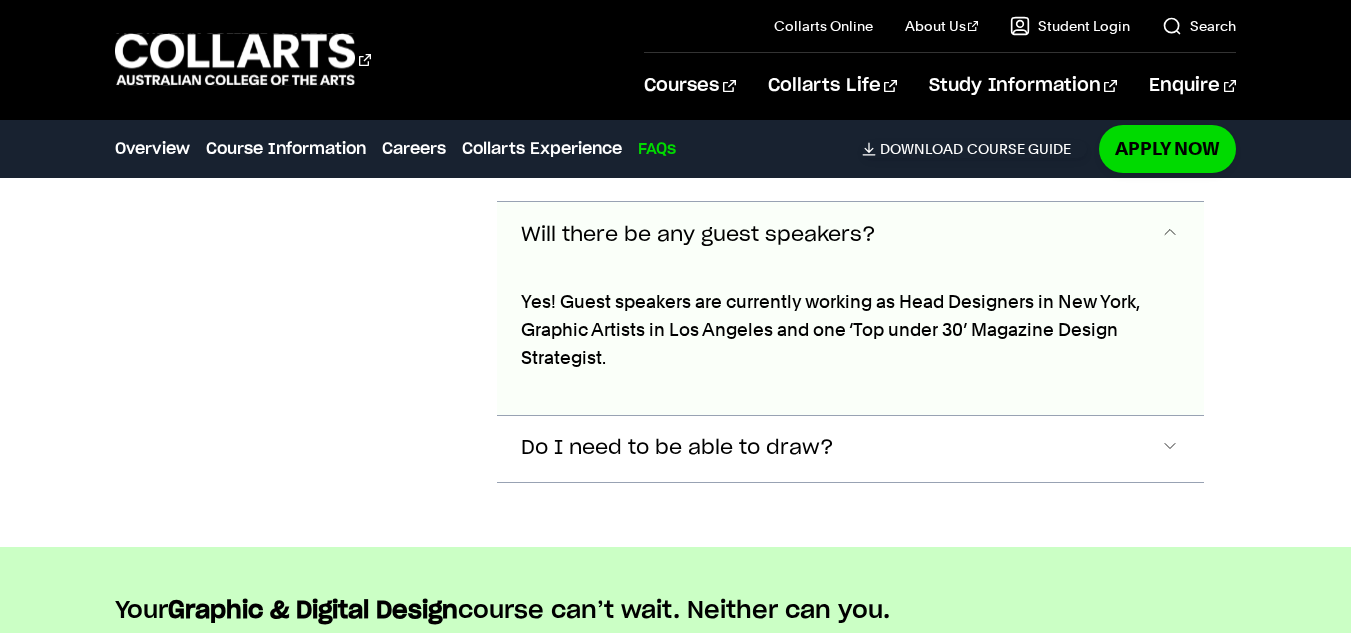 click on "Will there be any guest speakers?" at bounding box center (850, 235) 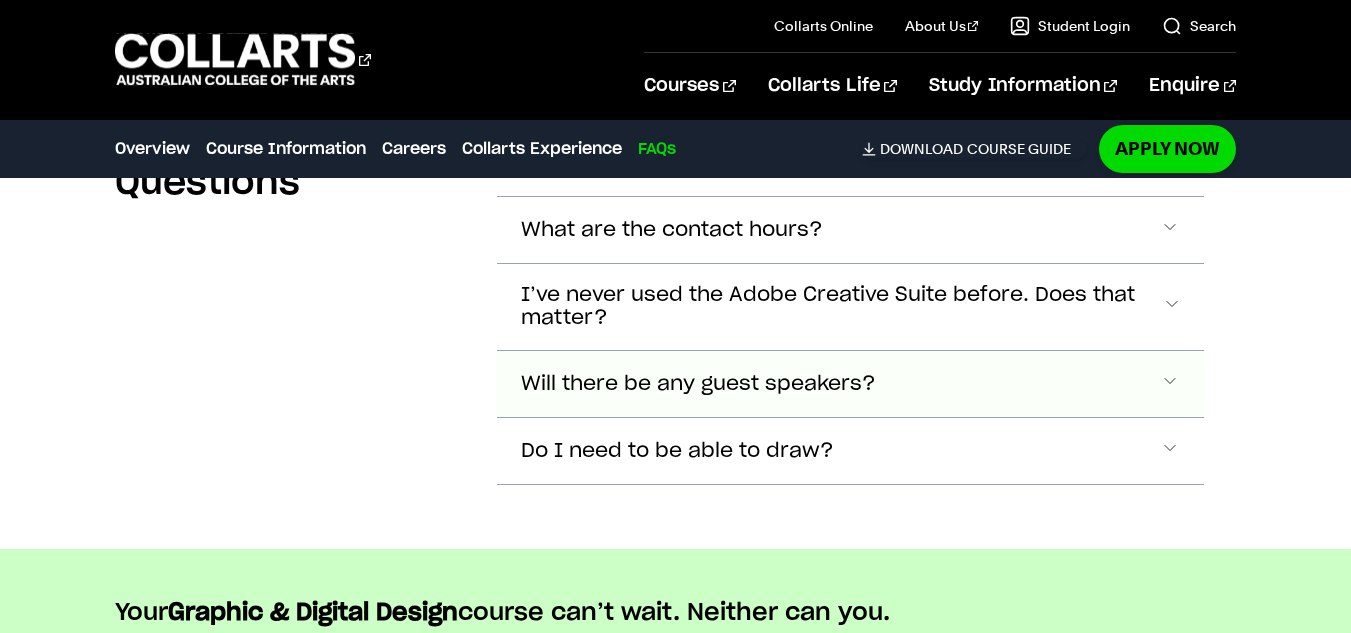 scroll, scrollTop: 7565, scrollLeft: 0, axis: vertical 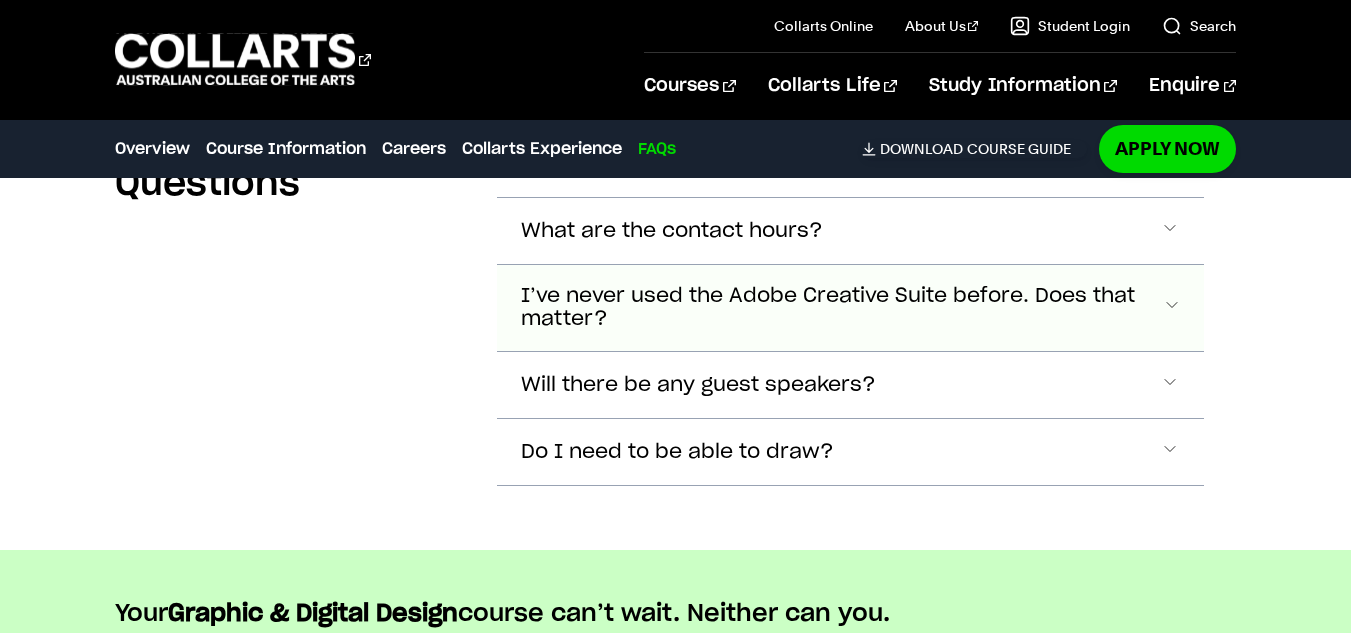 click on "I’ve never used the Adobe Creative Suite before. Does that matter?" at bounding box center (635, 164) 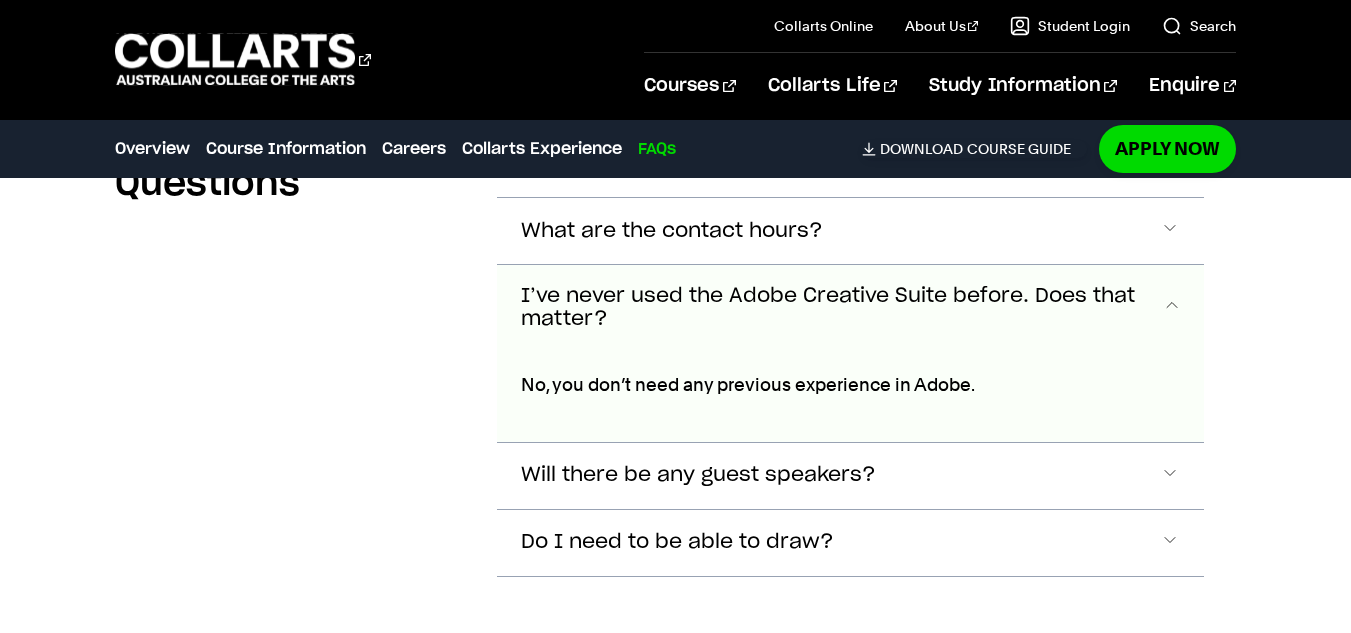 scroll, scrollTop: 7628, scrollLeft: 0, axis: vertical 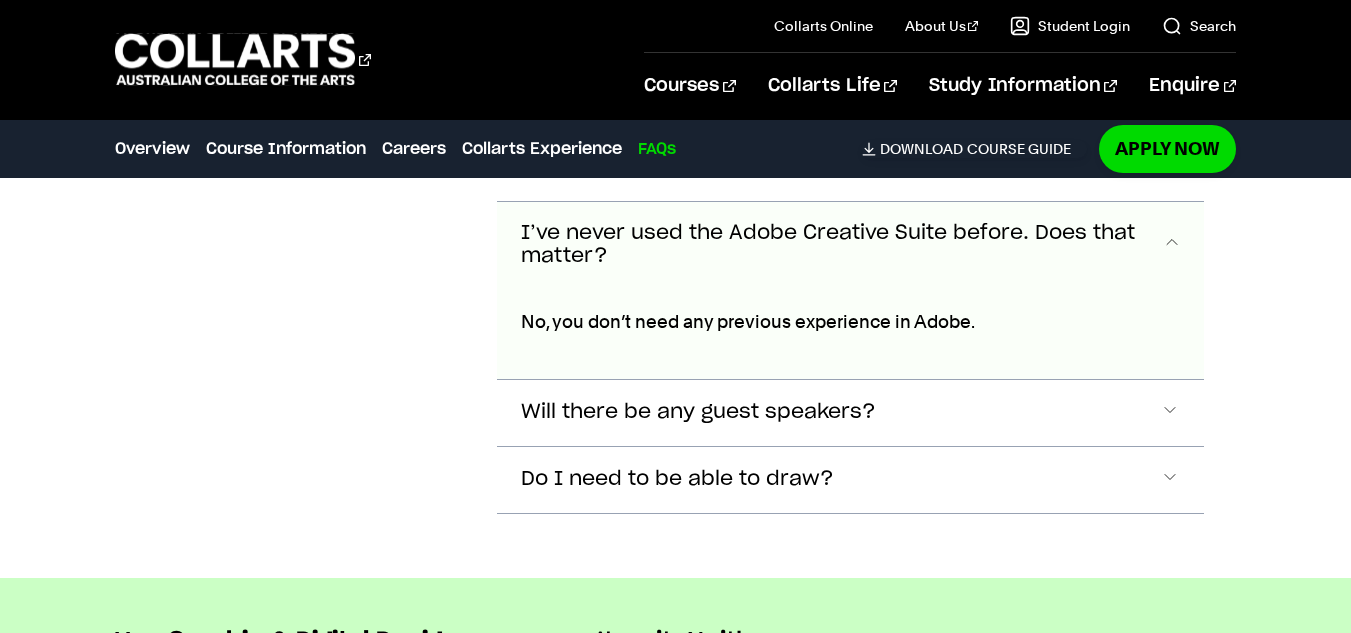 click on "I’ve never used the Adobe Creative Suite before. Does that matter?" at bounding box center (841, 245) 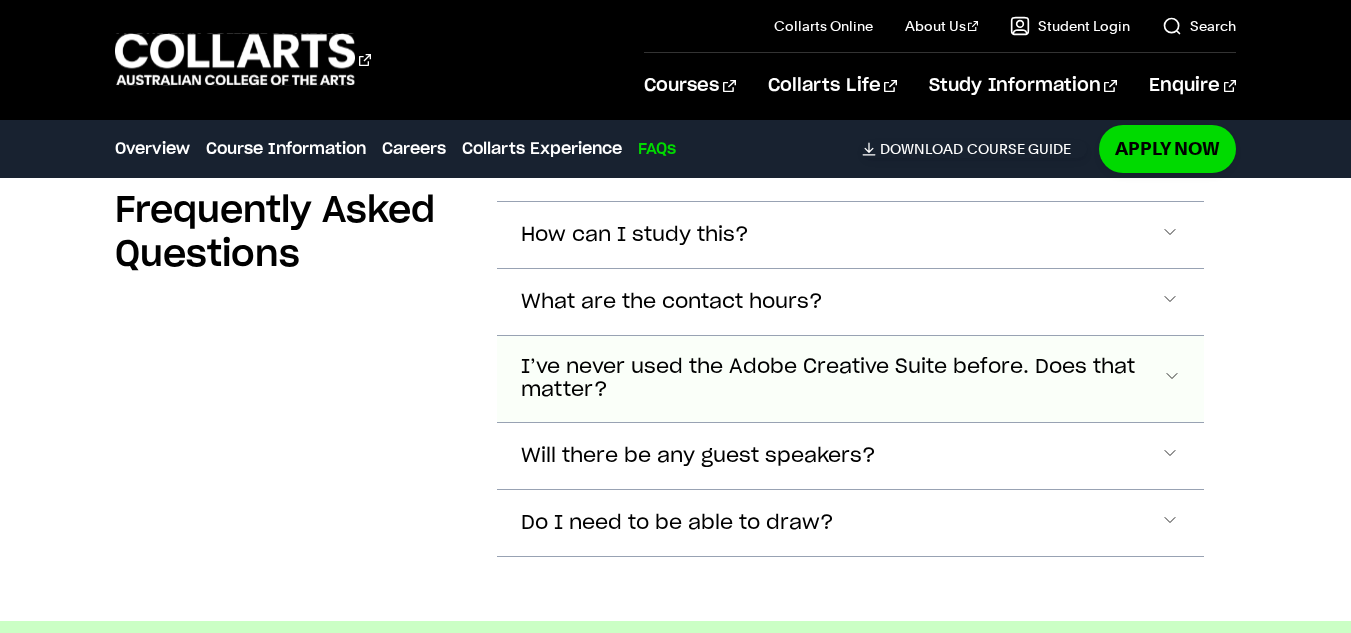scroll, scrollTop: 7496, scrollLeft: 0, axis: vertical 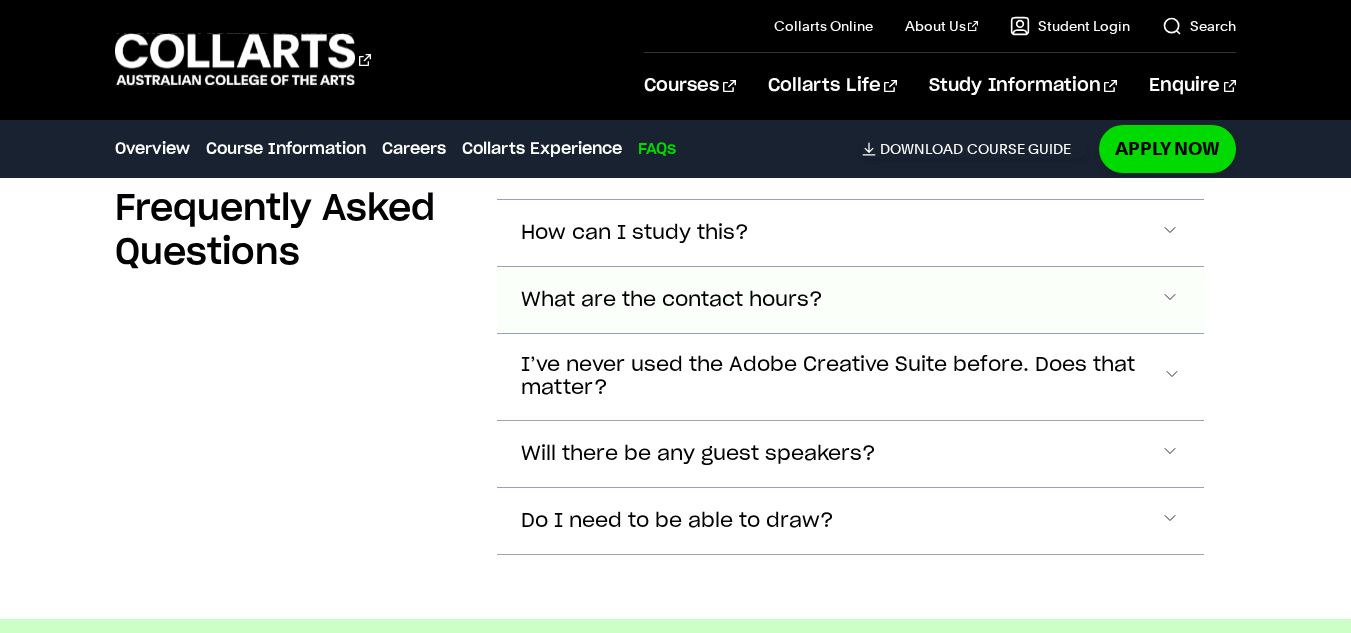 click on "What are the contact hours?" at bounding box center [850, 233] 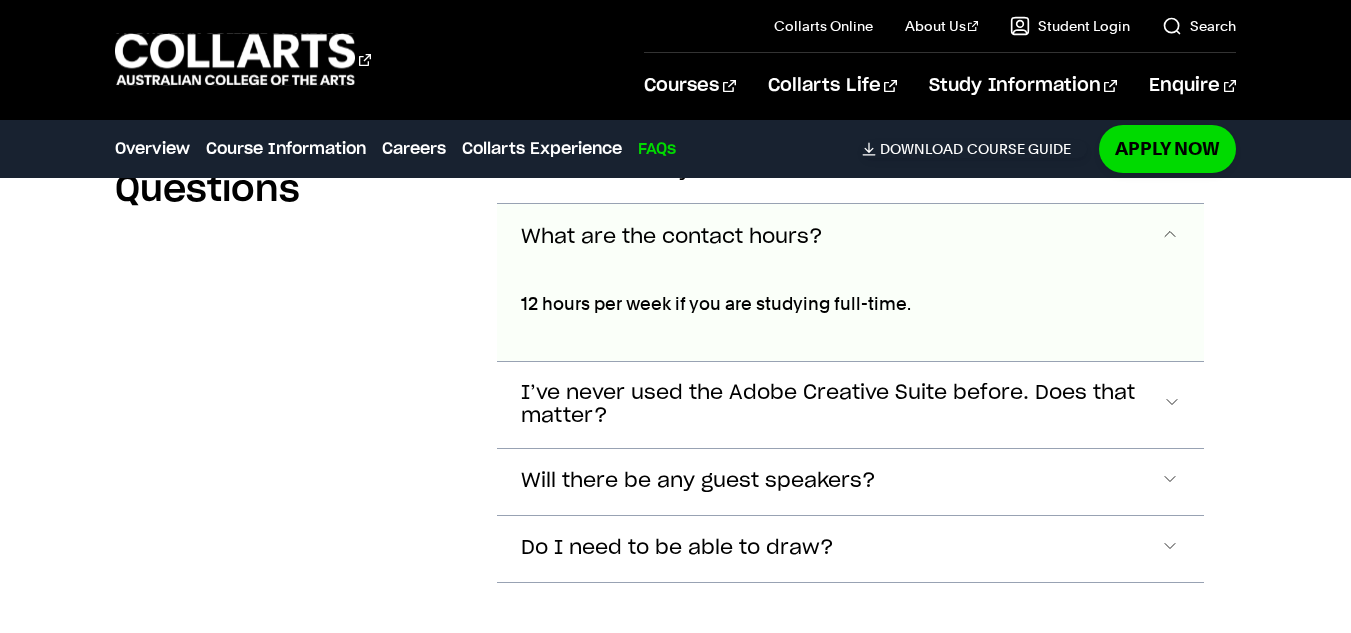 scroll, scrollTop: 7562, scrollLeft: 0, axis: vertical 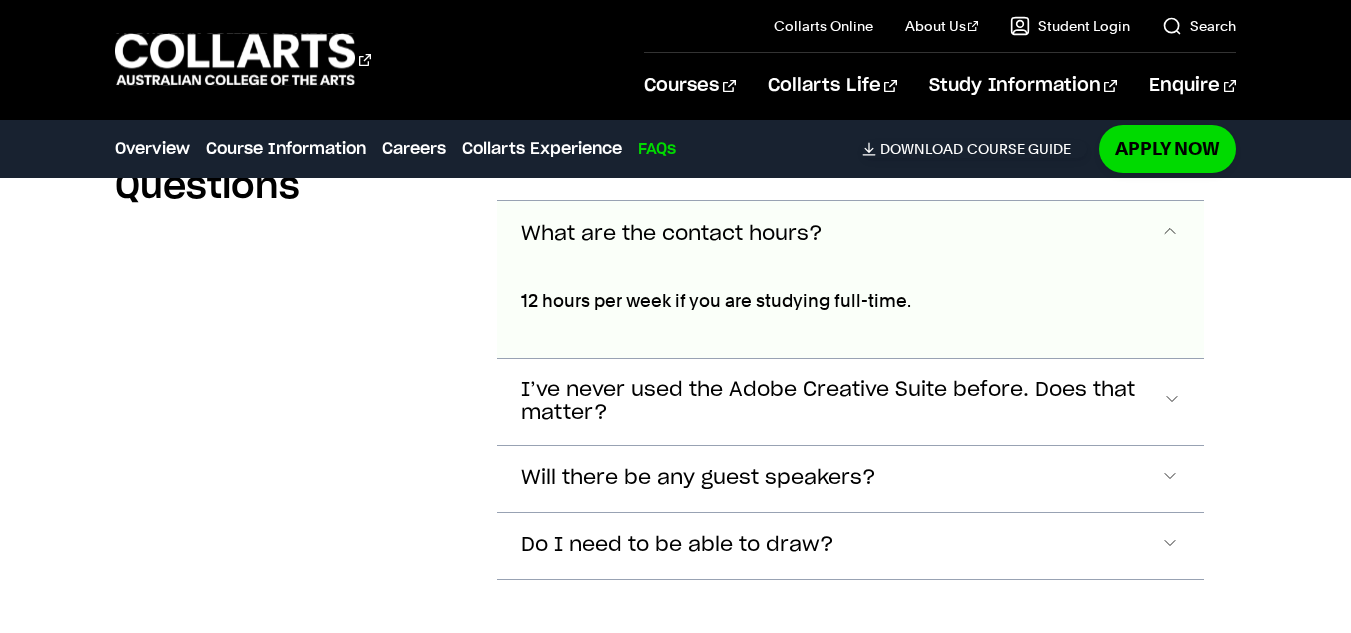 click on "What are the contact hours?" at bounding box center [850, 234] 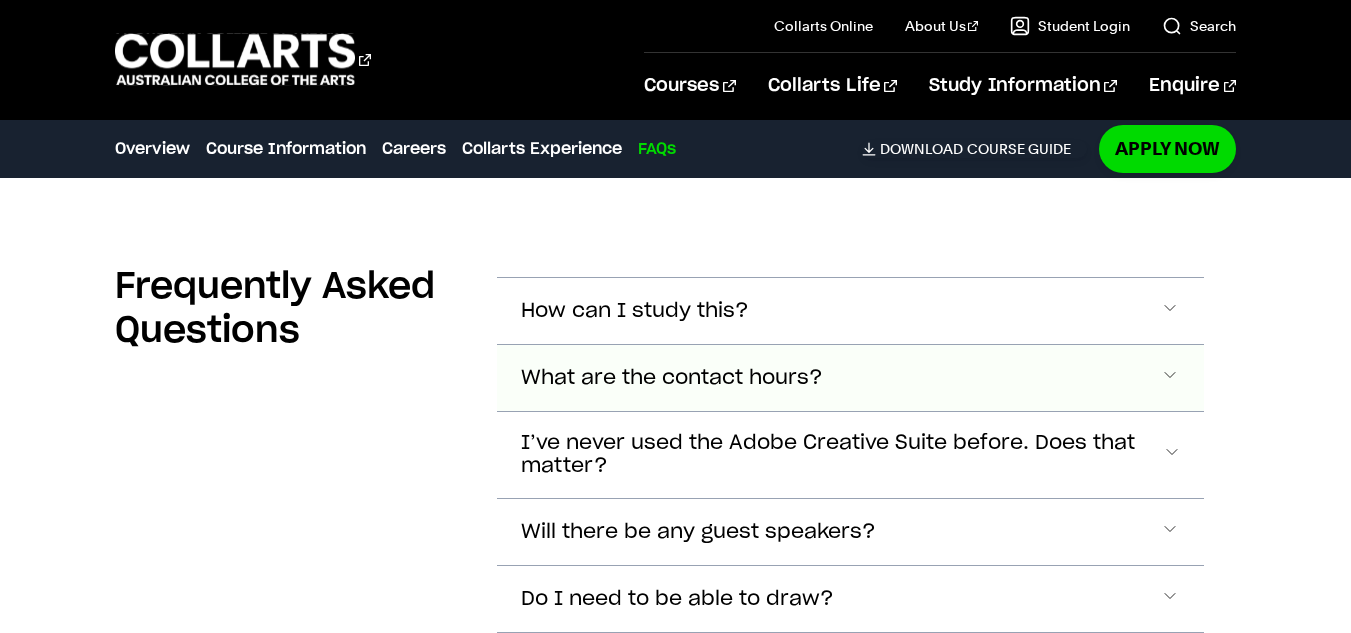 scroll, scrollTop: 7417, scrollLeft: 0, axis: vertical 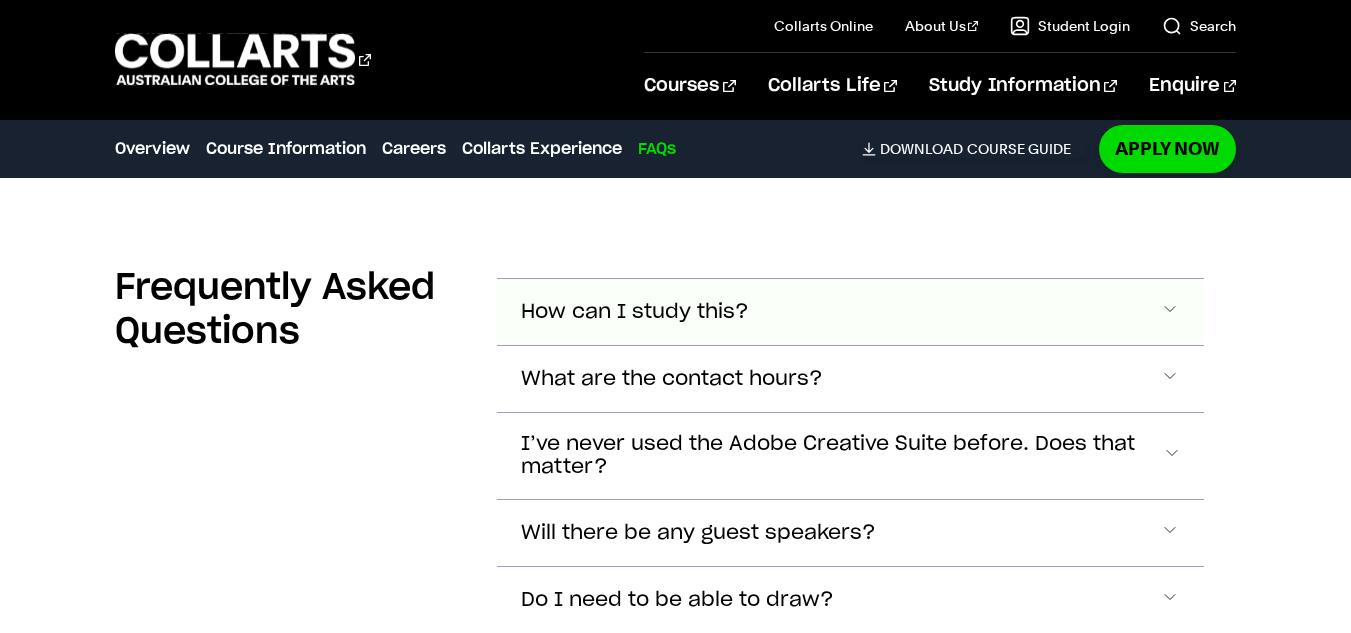 click on "How can I study this?" at bounding box center [850, 312] 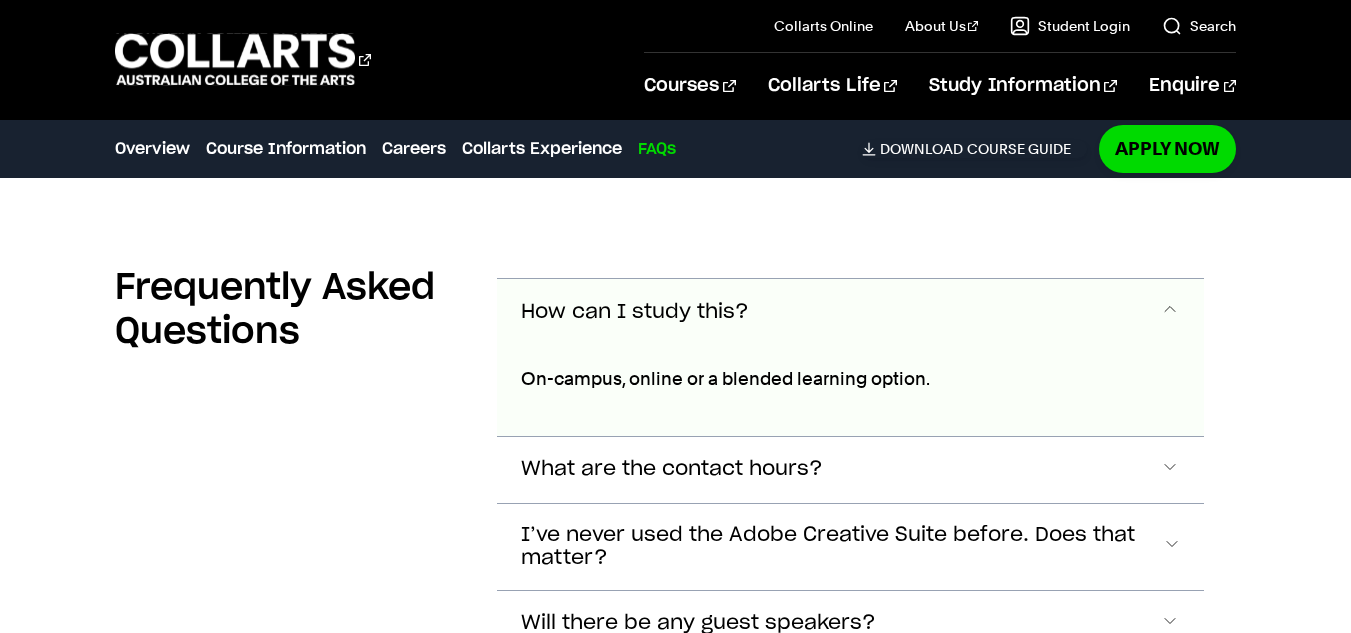 scroll, scrollTop: 7496, scrollLeft: 0, axis: vertical 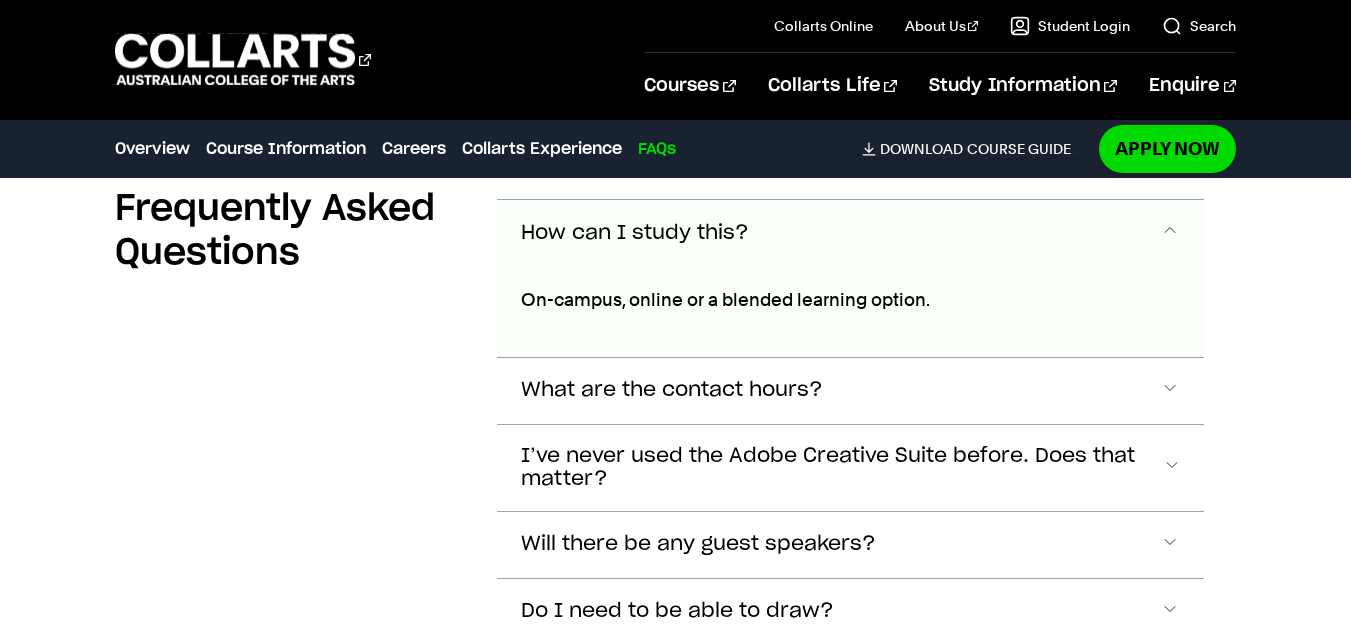 click on "How can I study this?" at bounding box center (850, 233) 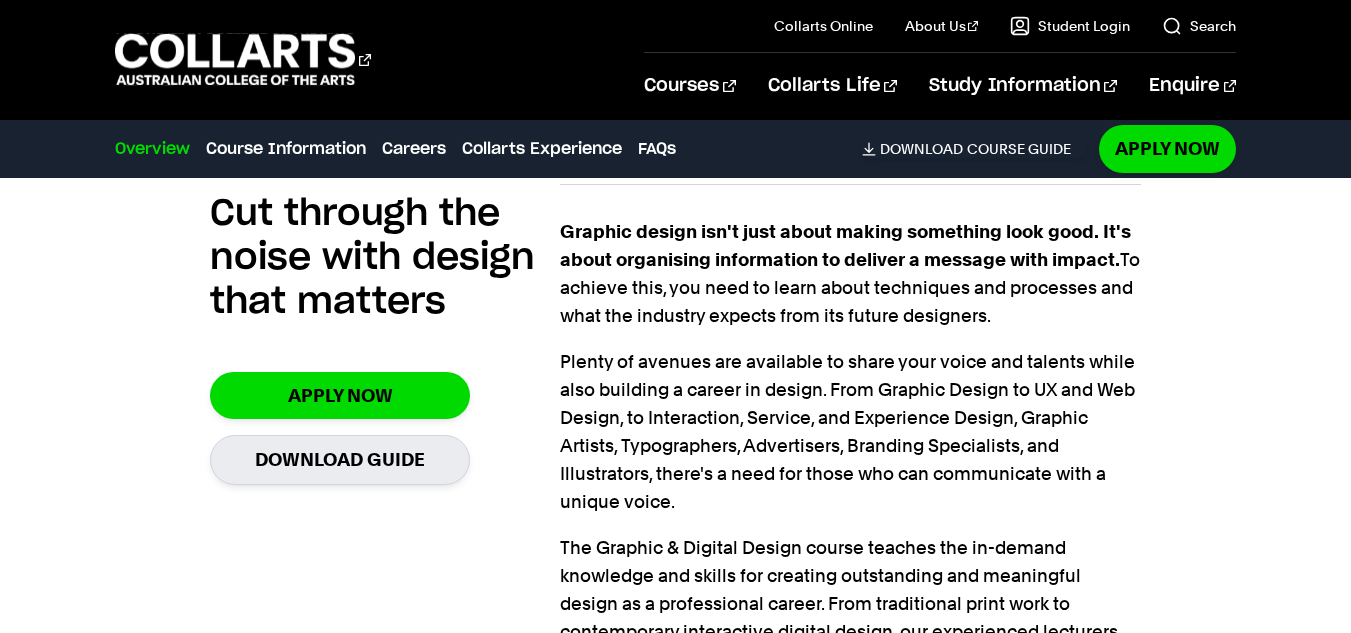 scroll, scrollTop: 1328, scrollLeft: 0, axis: vertical 